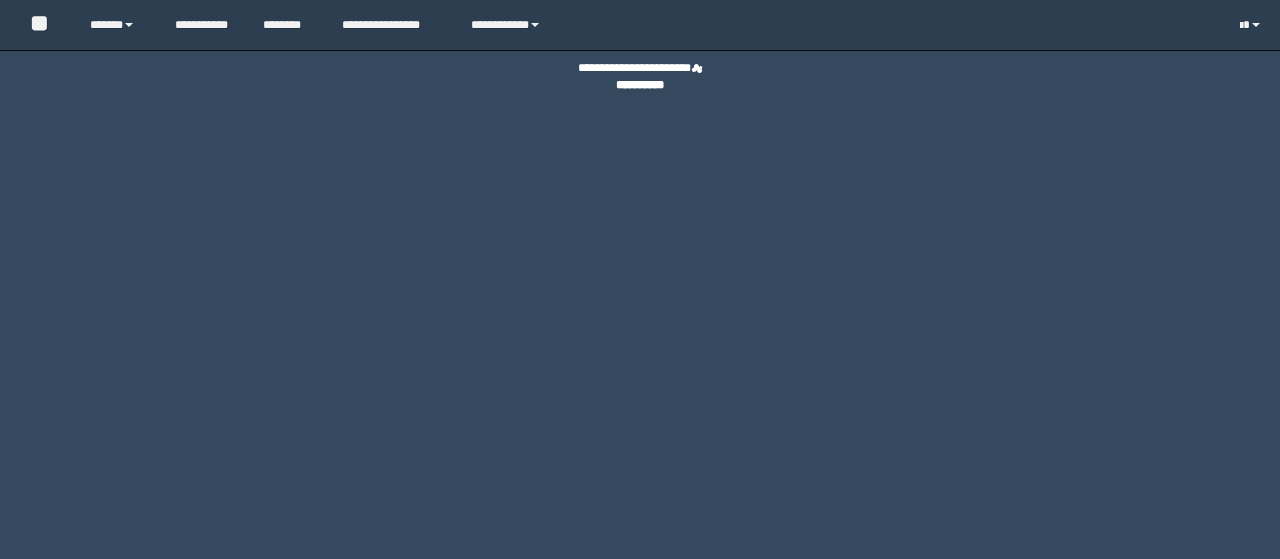 scroll, scrollTop: 0, scrollLeft: 0, axis: both 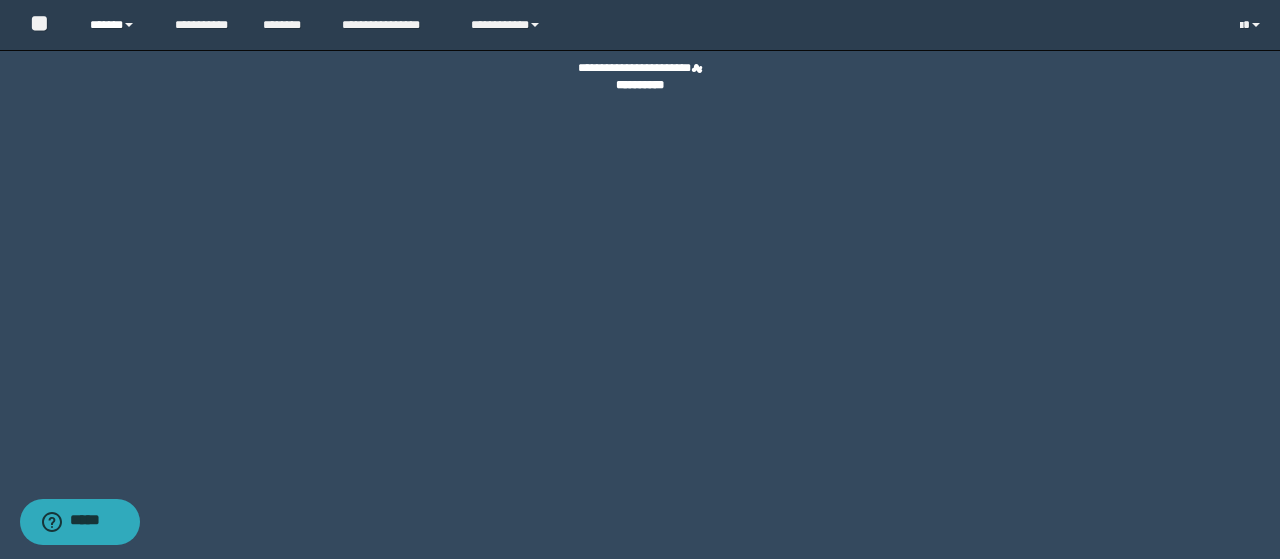 click on "******" at bounding box center (117, 25) 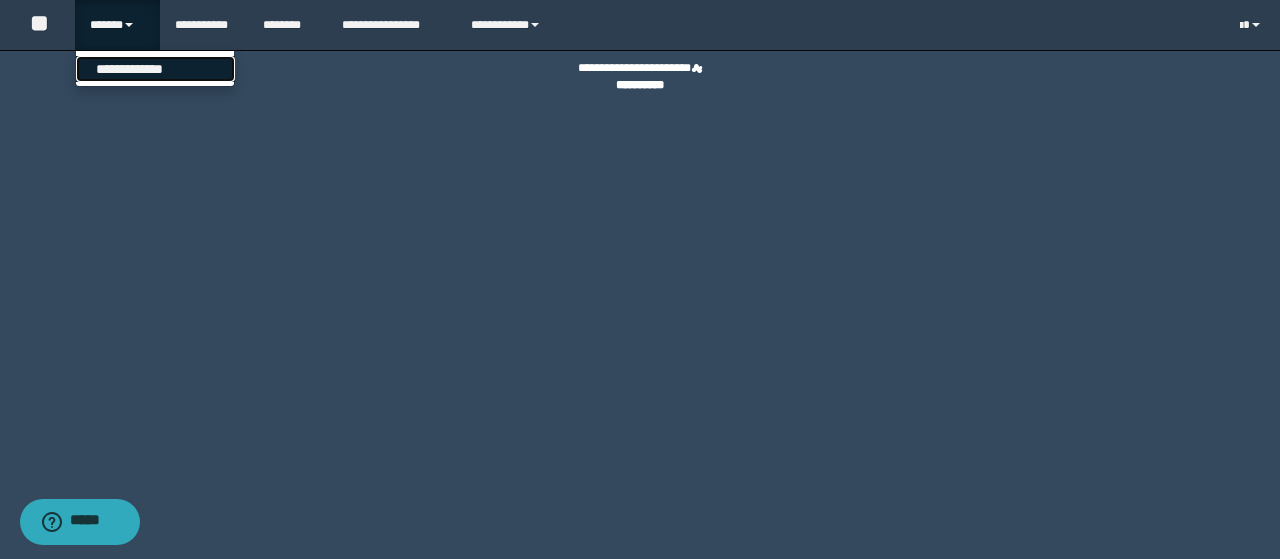 click on "**********" at bounding box center [155, 69] 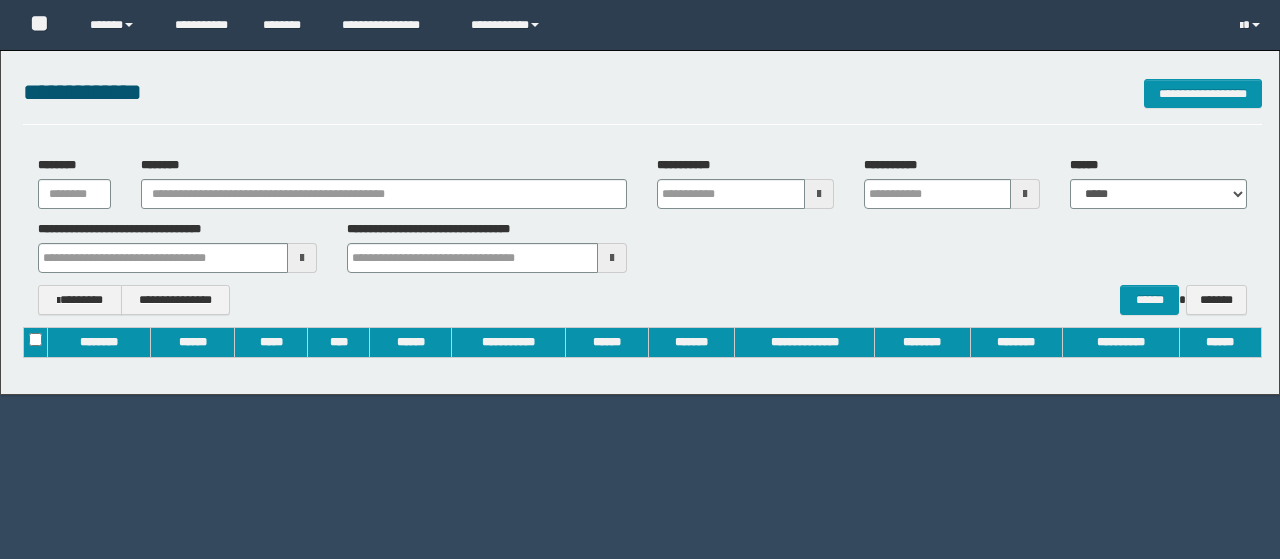 scroll, scrollTop: 0, scrollLeft: 0, axis: both 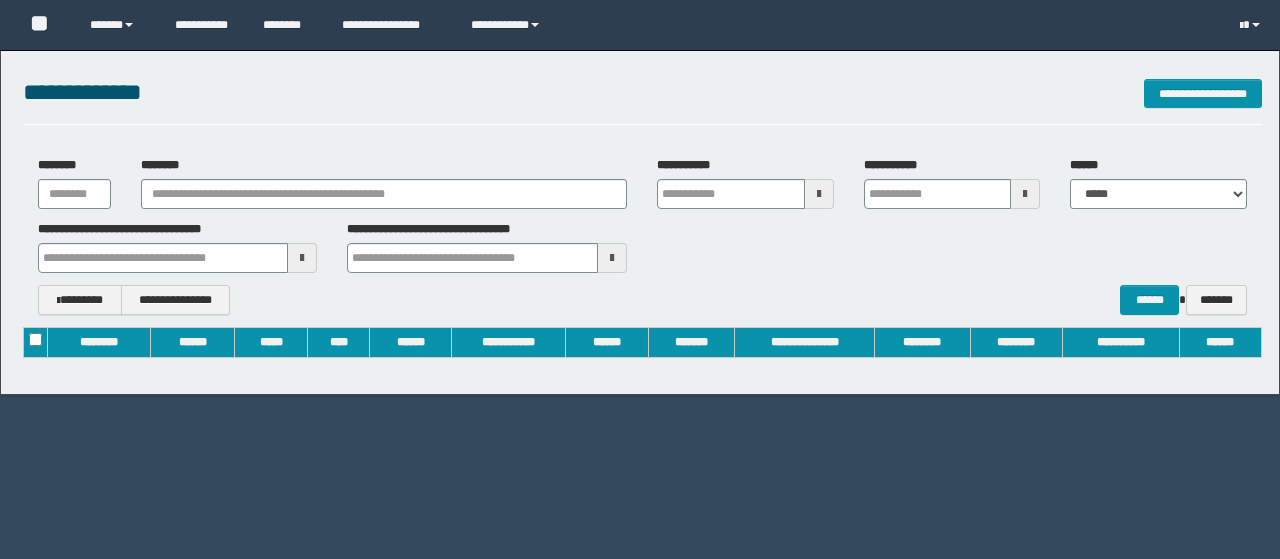 type on "**********" 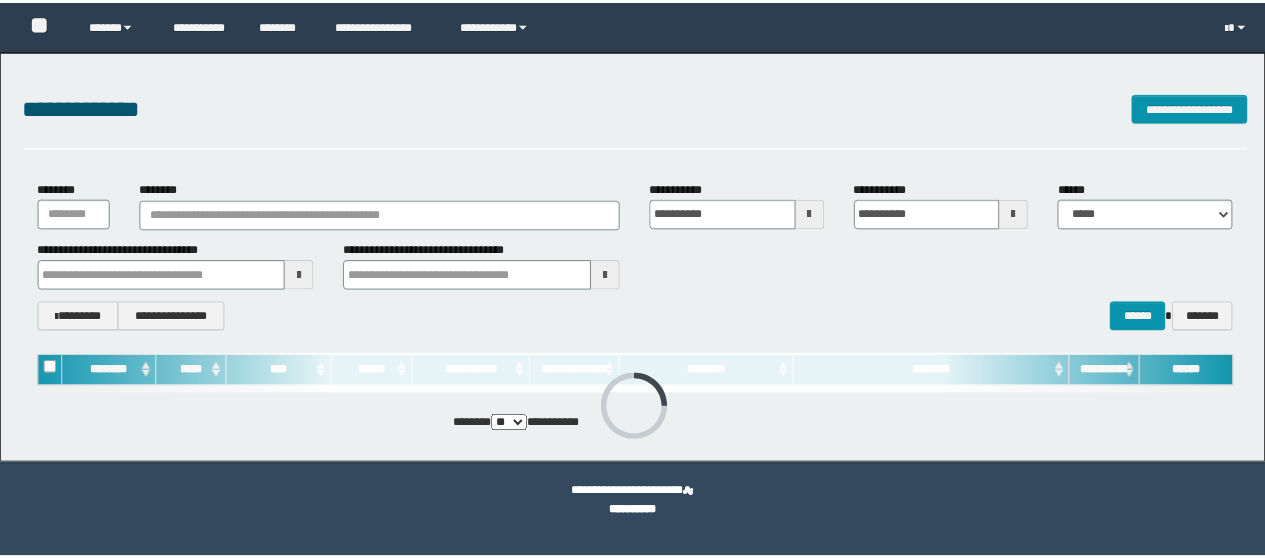 scroll, scrollTop: 0, scrollLeft: 0, axis: both 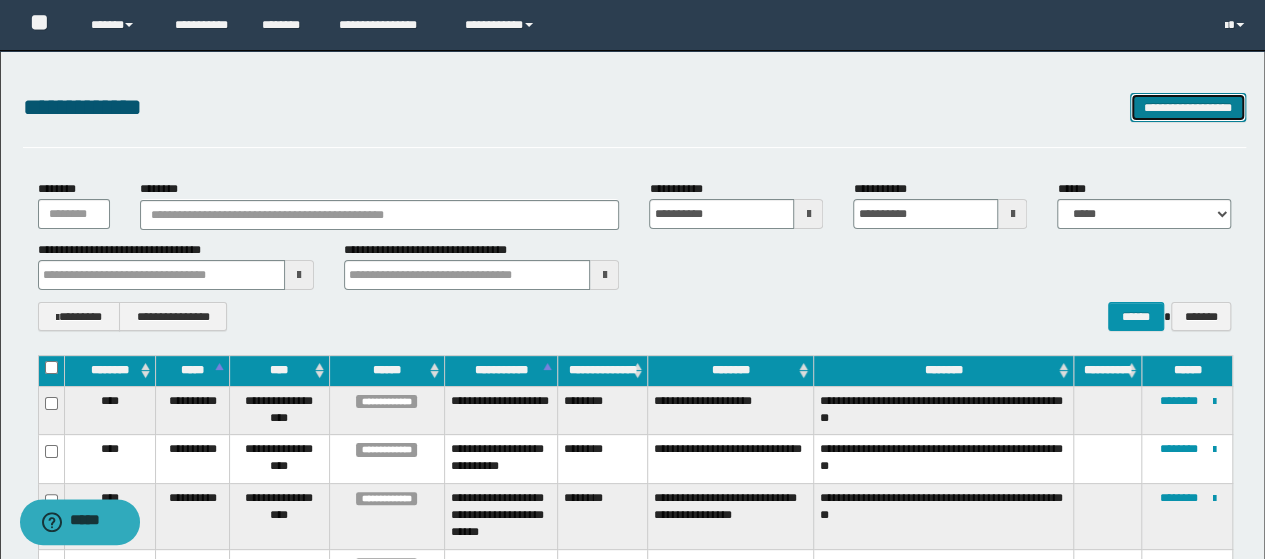 type 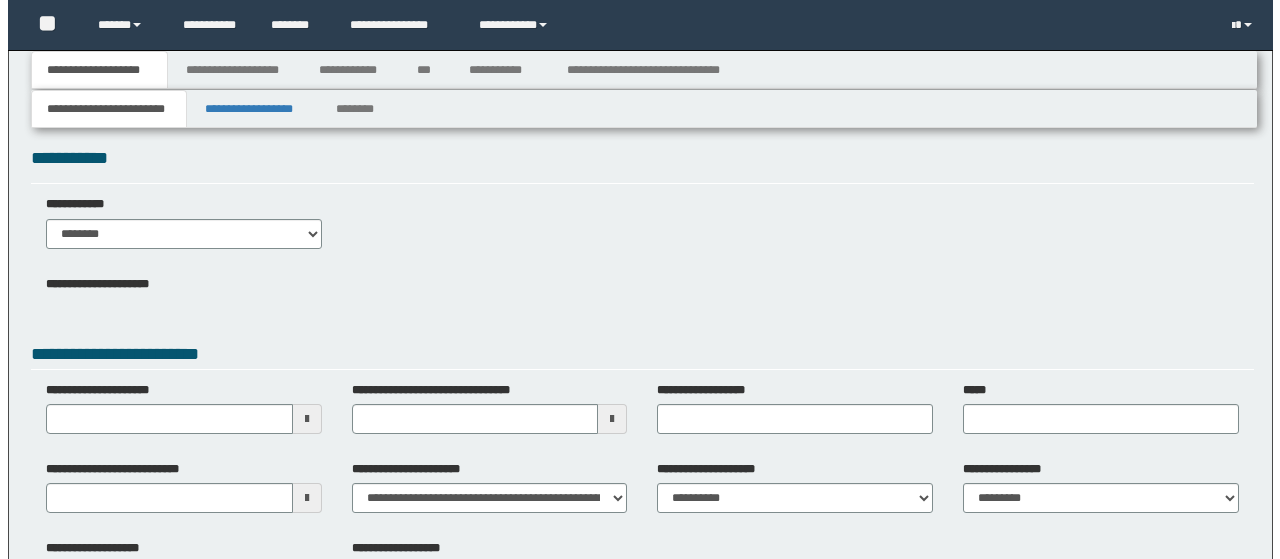 scroll, scrollTop: 0, scrollLeft: 0, axis: both 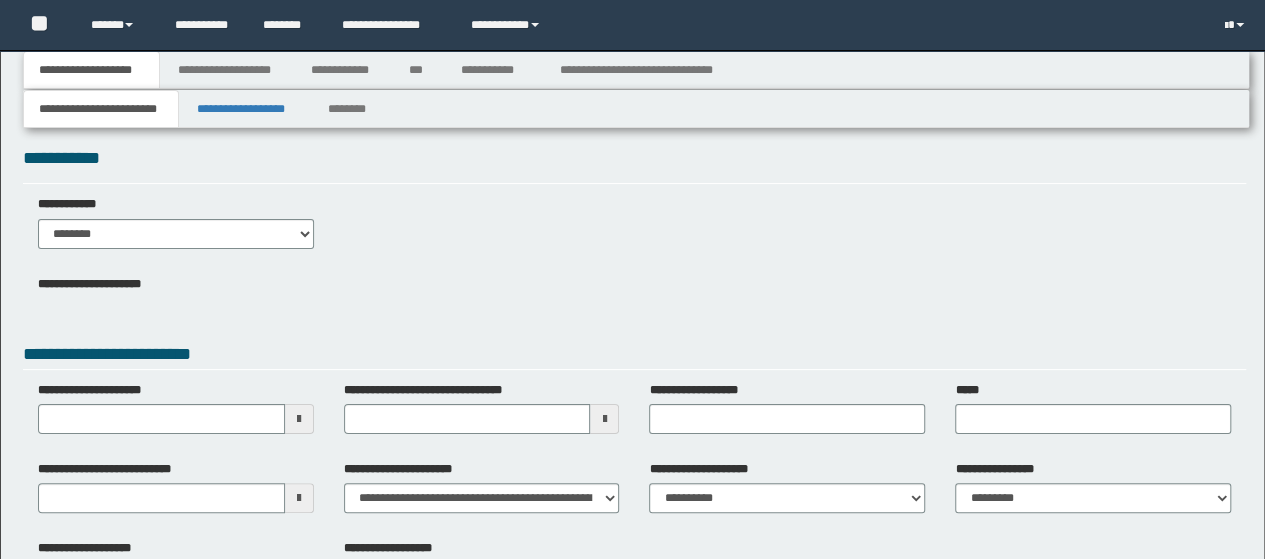 type 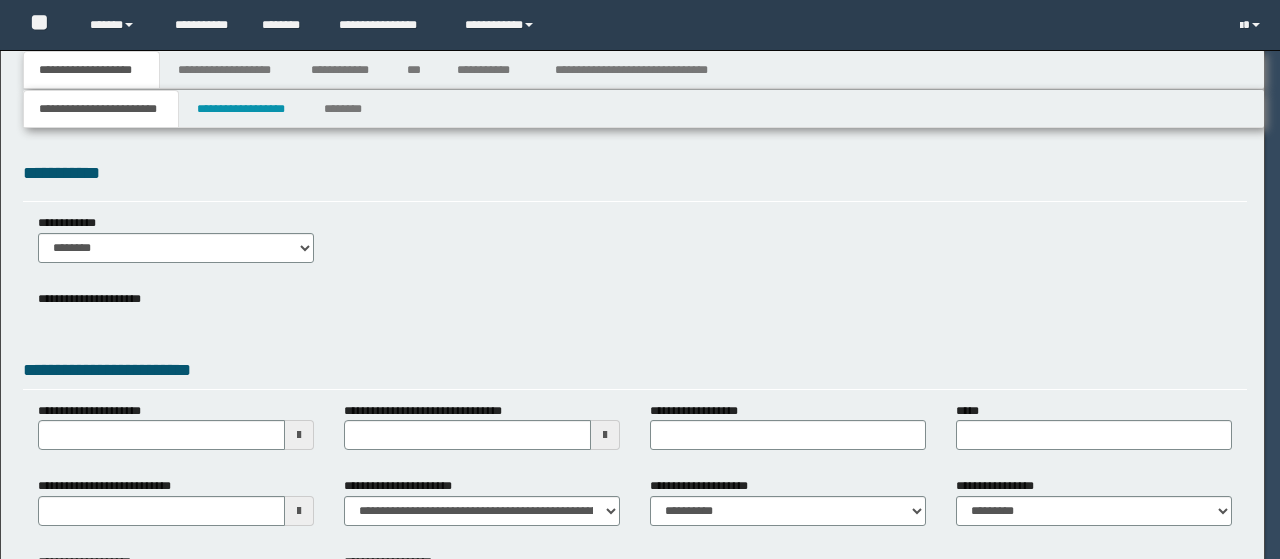 scroll, scrollTop: 0, scrollLeft: 0, axis: both 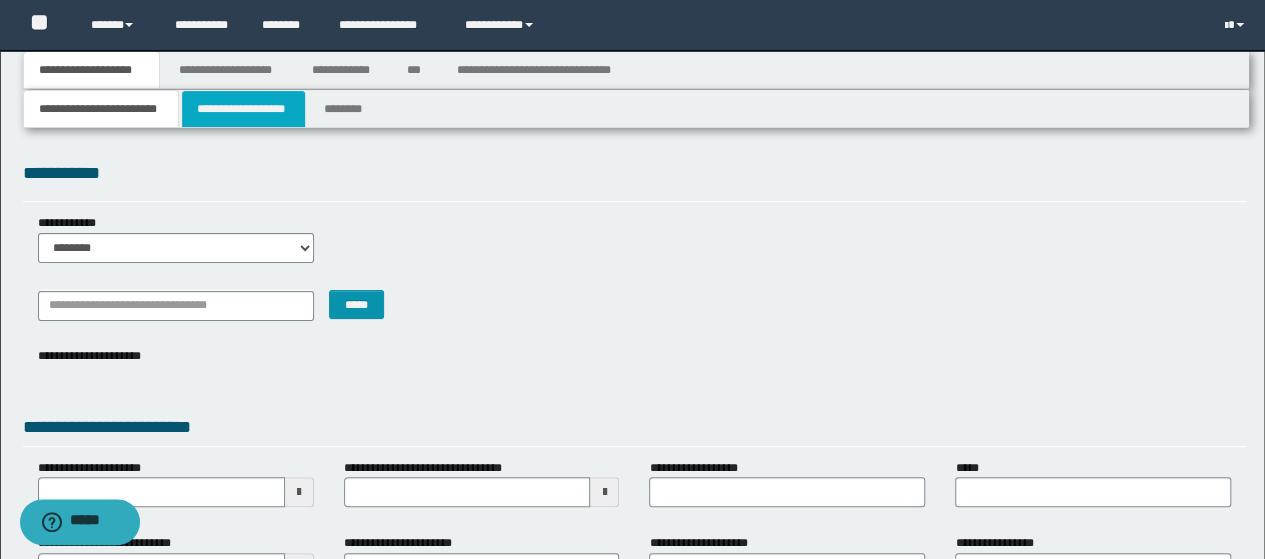 click on "**********" at bounding box center (243, 109) 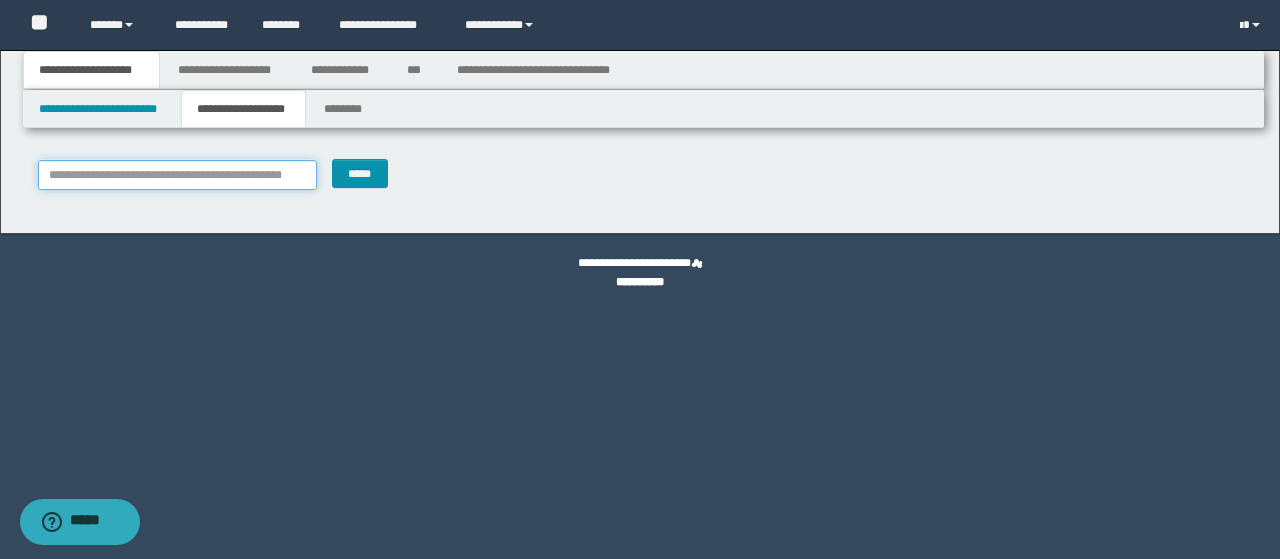 click on "**********" at bounding box center [178, 175] 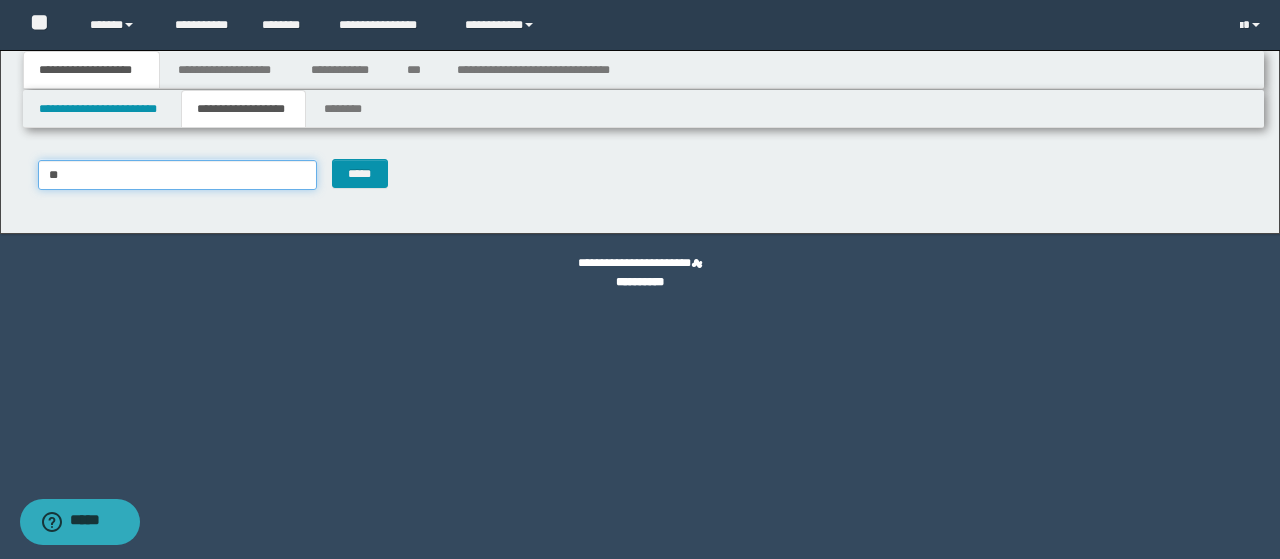 type on "***" 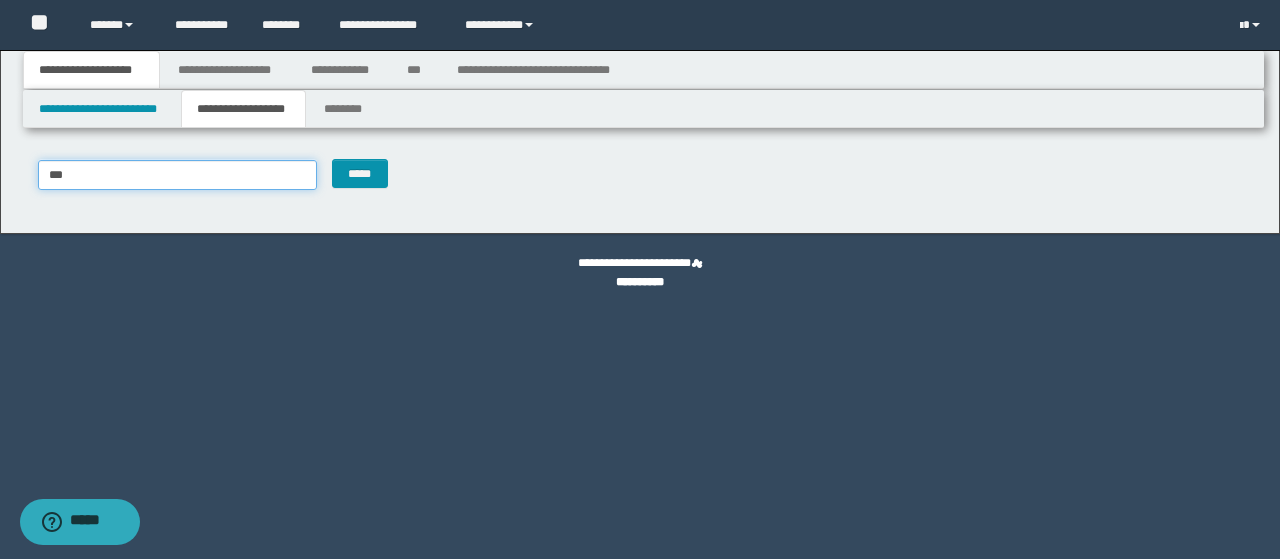 type on "***" 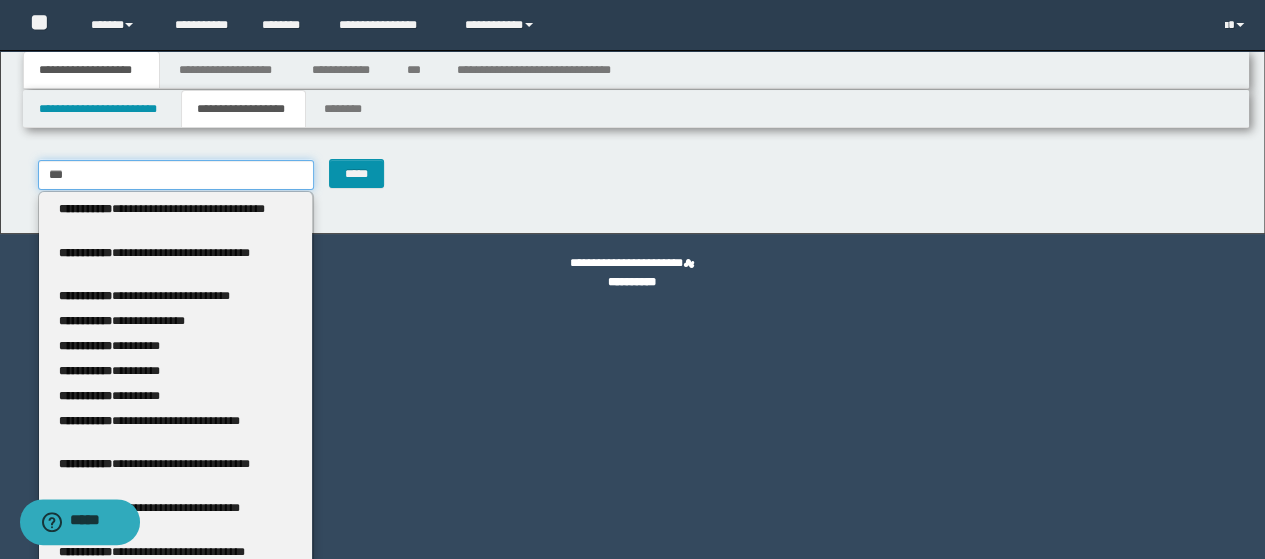 type 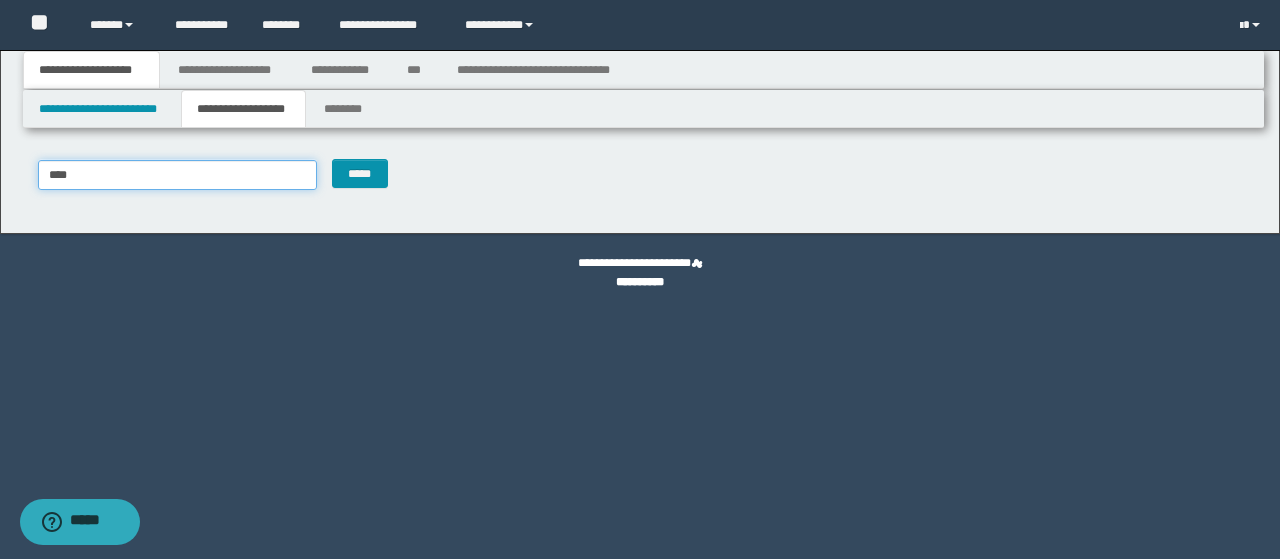type on "****" 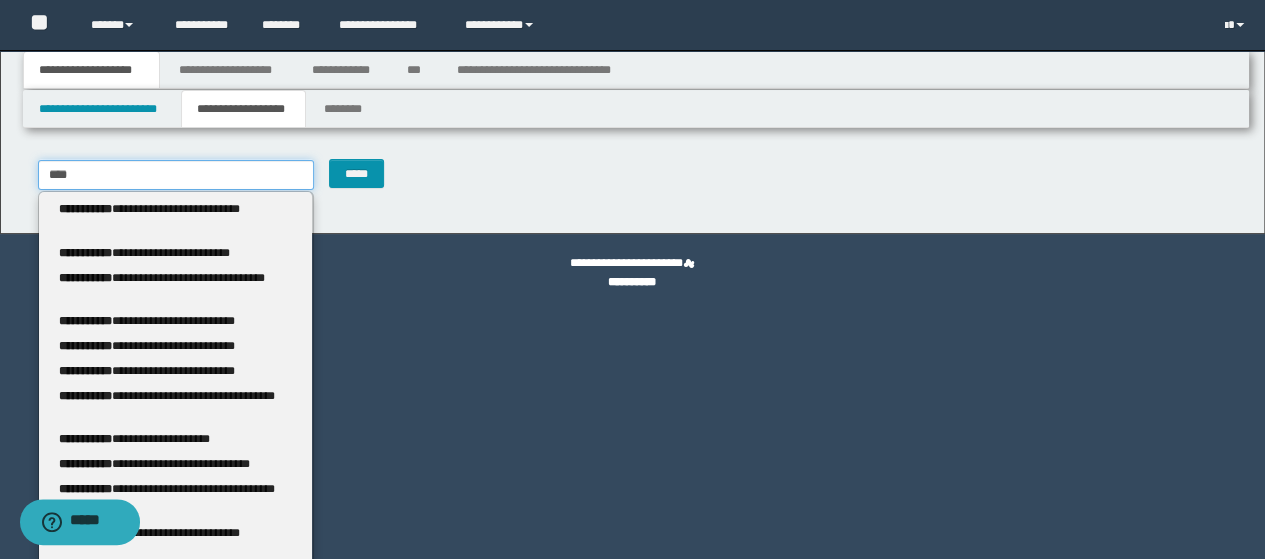type 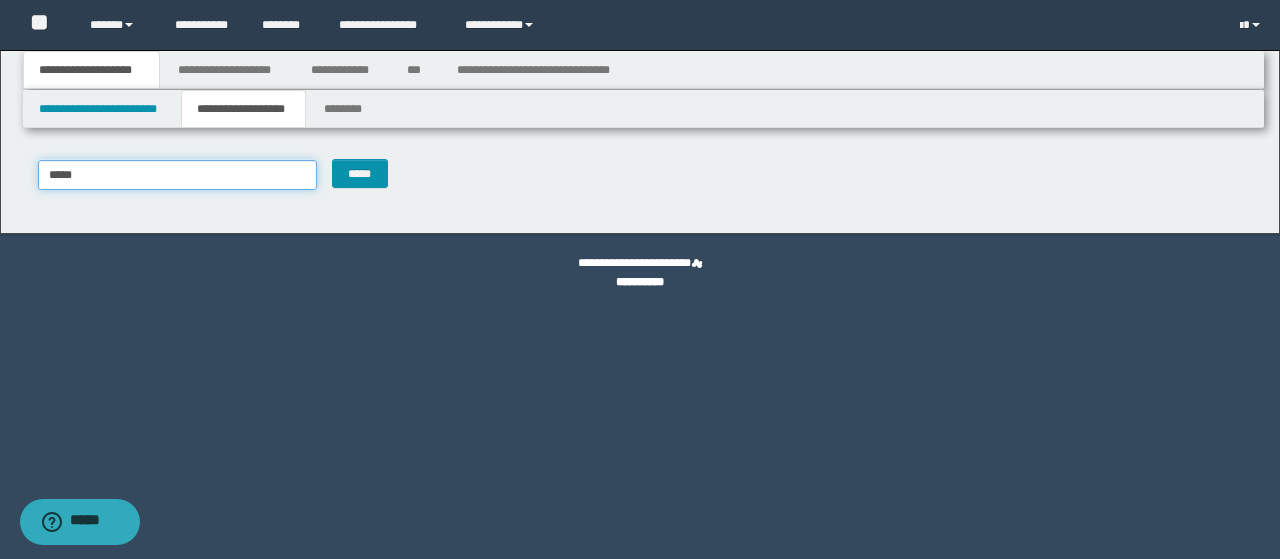type on "*****" 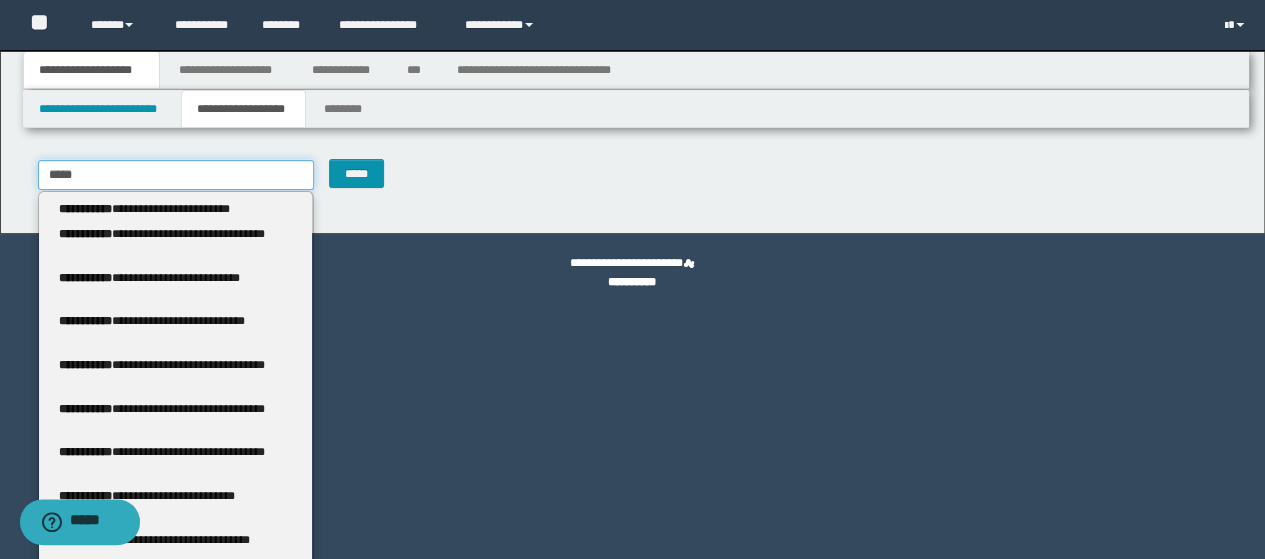 type 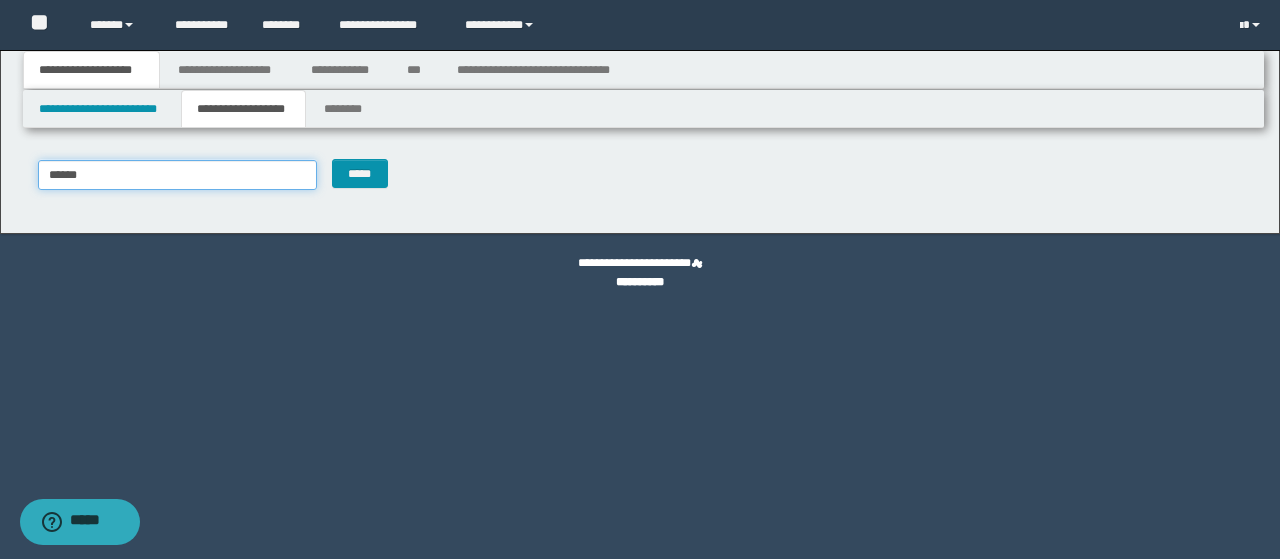 type on "******" 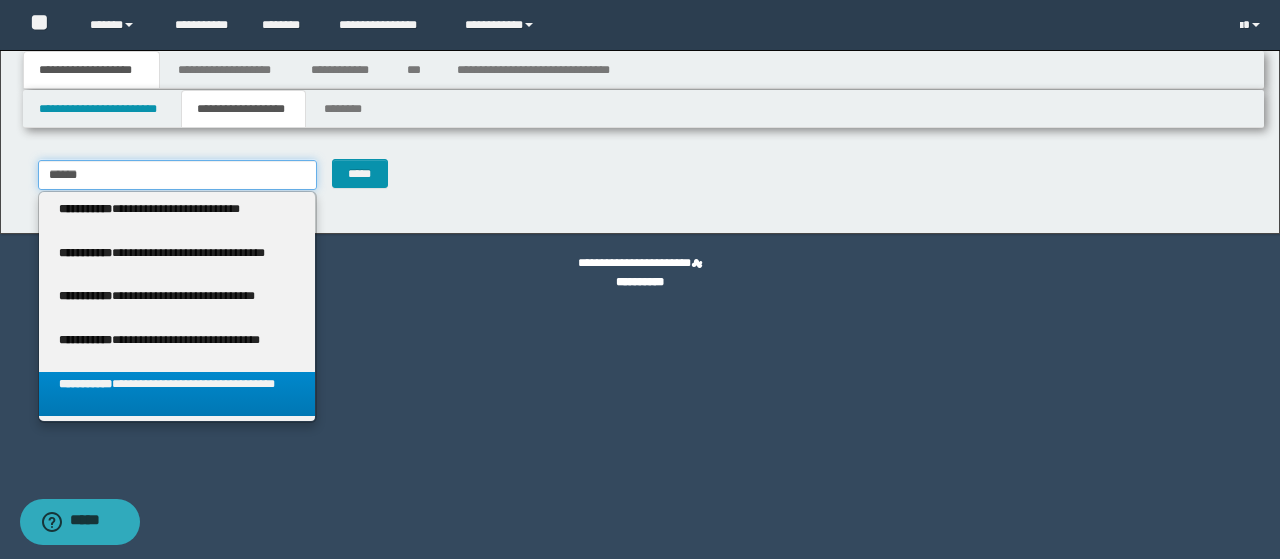 type on "******" 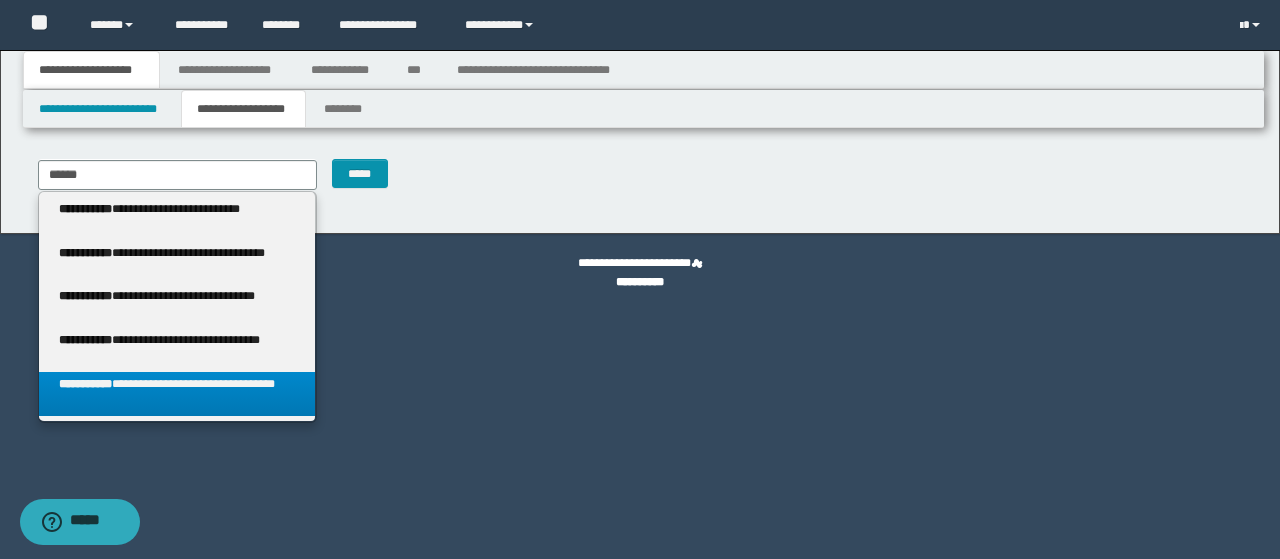 click on "**********" at bounding box center (177, 394) 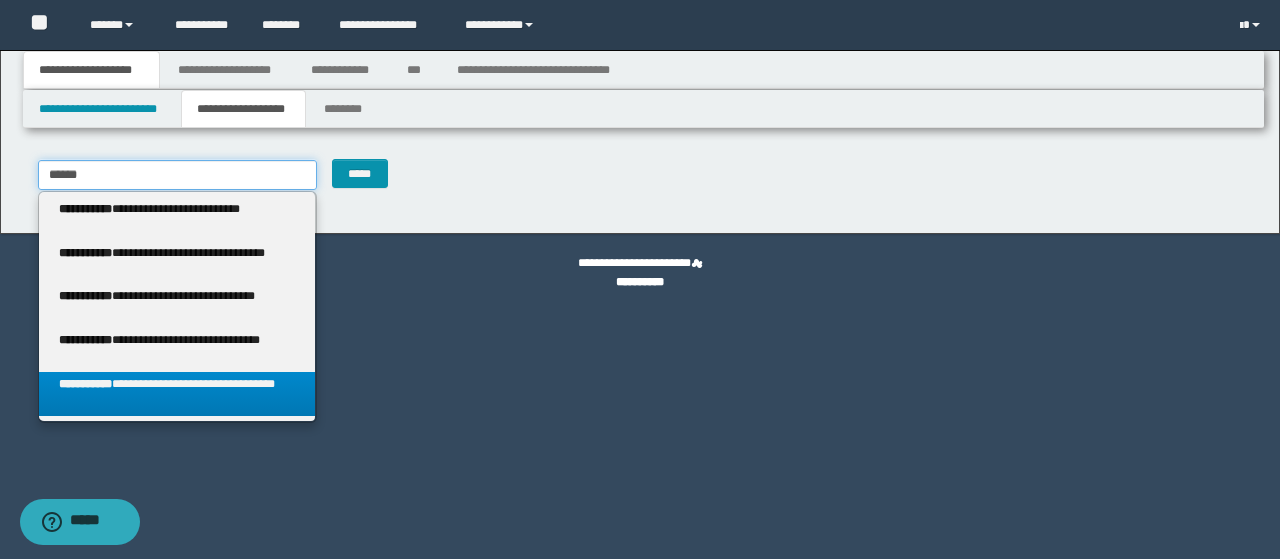 type 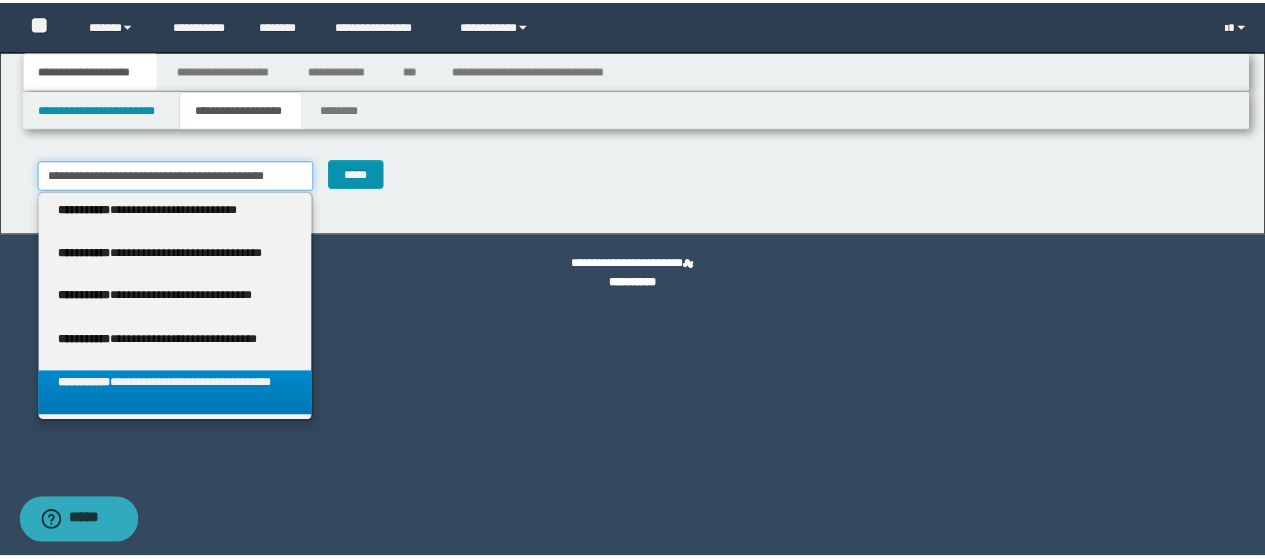 scroll, scrollTop: 0, scrollLeft: 19, axis: horizontal 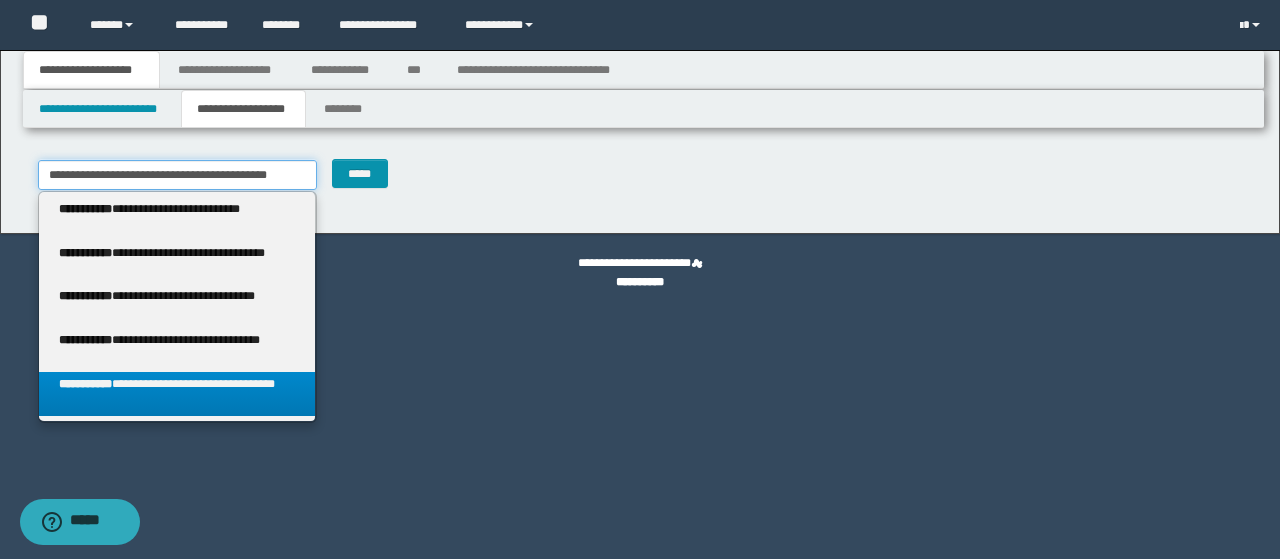 type on "********" 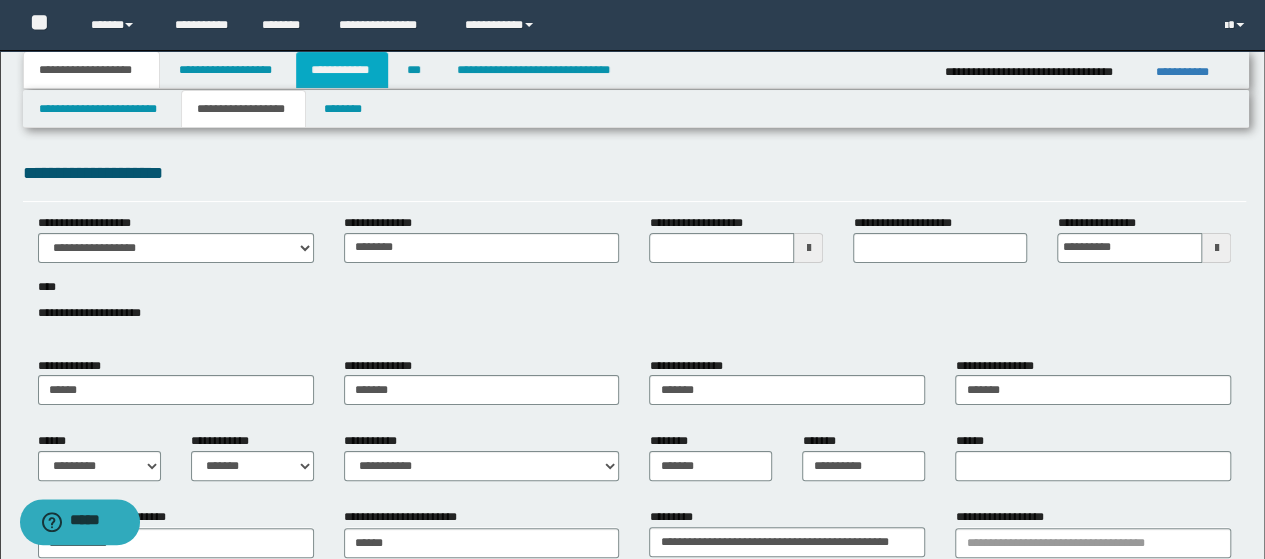 click on "**********" at bounding box center [342, 70] 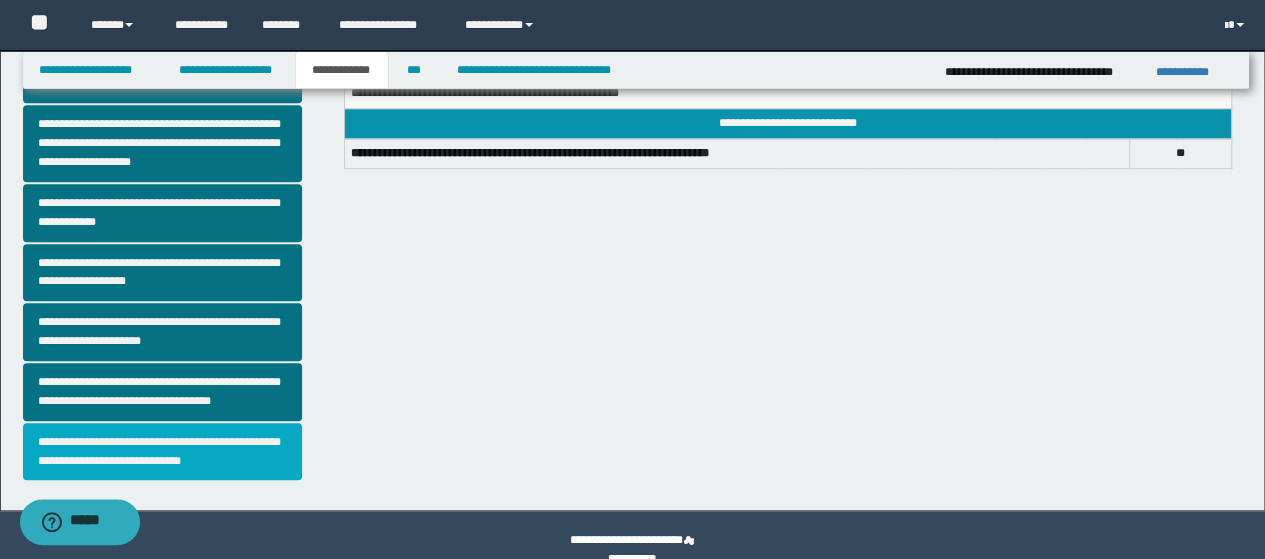 scroll, scrollTop: 589, scrollLeft: 0, axis: vertical 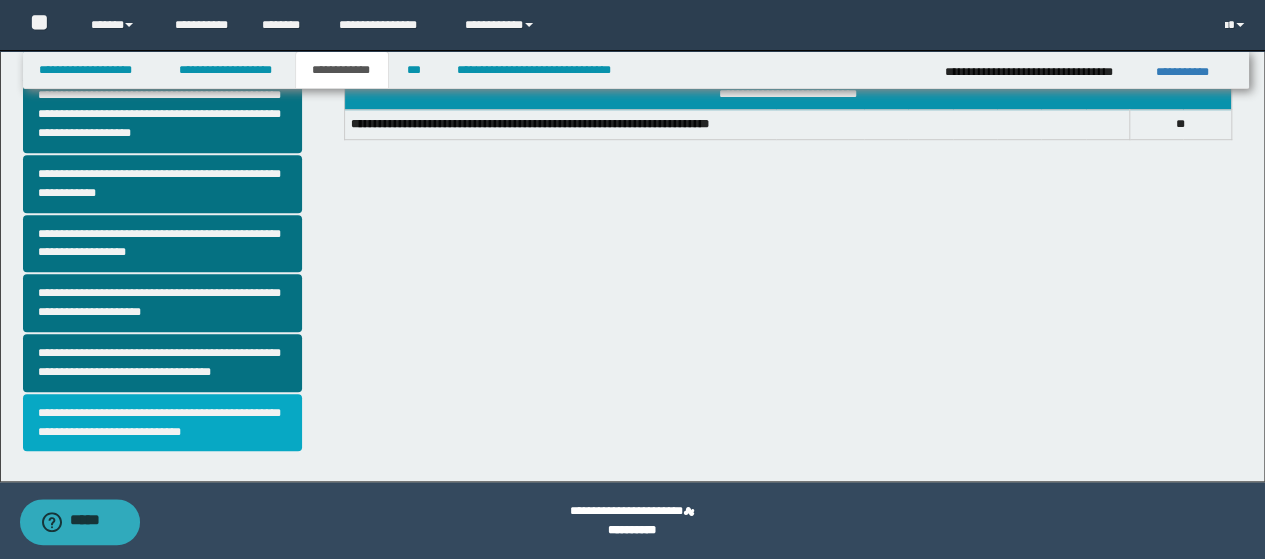 click on "**********" at bounding box center (162, 423) 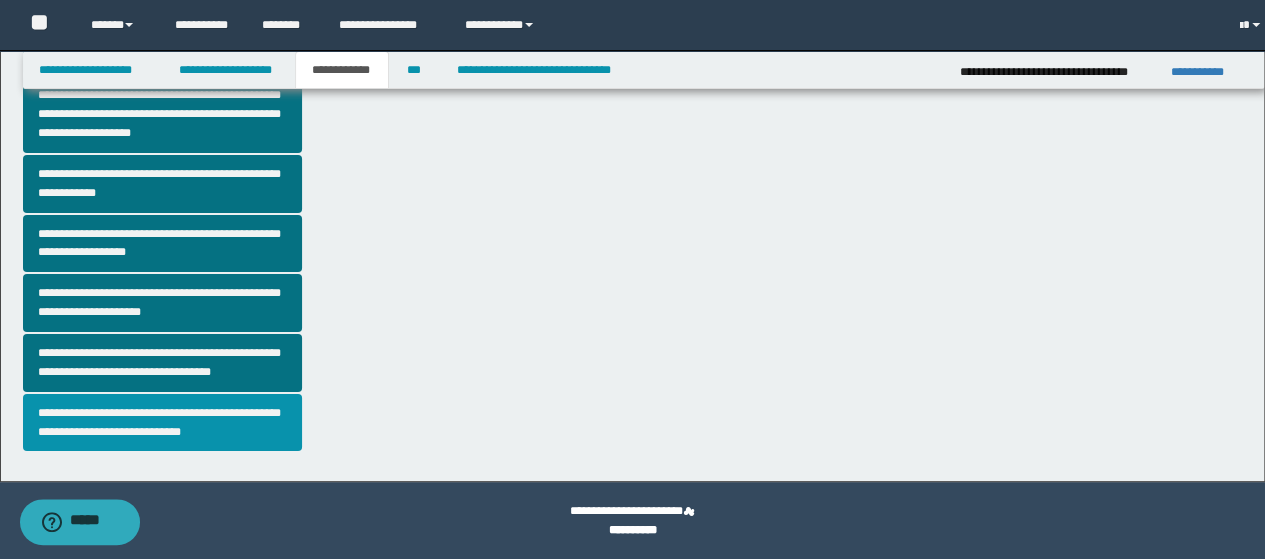 scroll, scrollTop: 0, scrollLeft: 0, axis: both 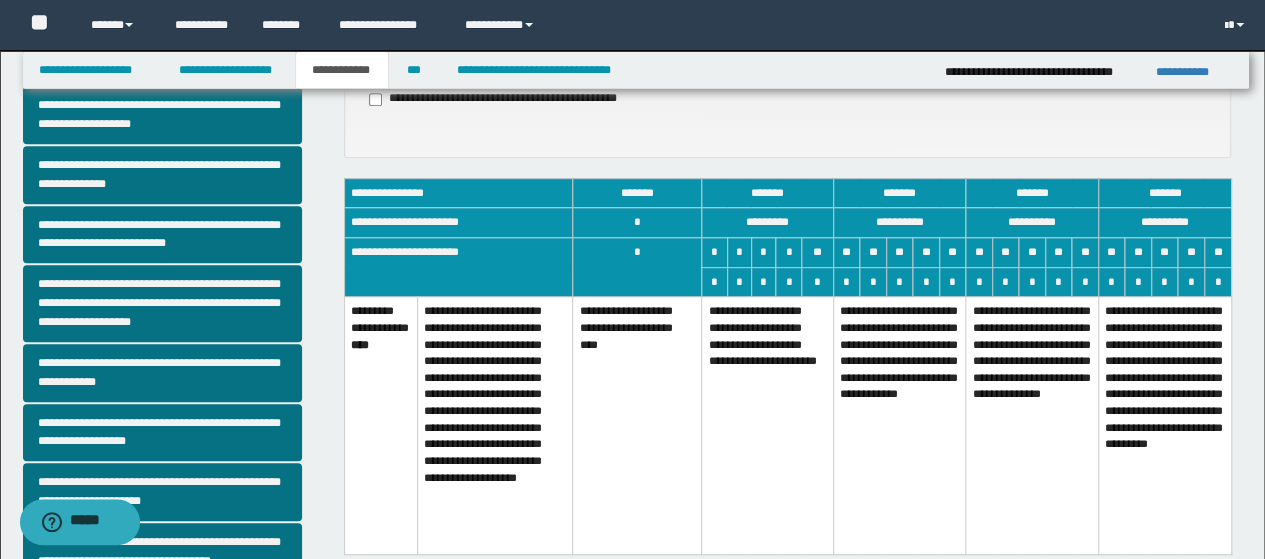 click on "**********" at bounding box center (767, 425) 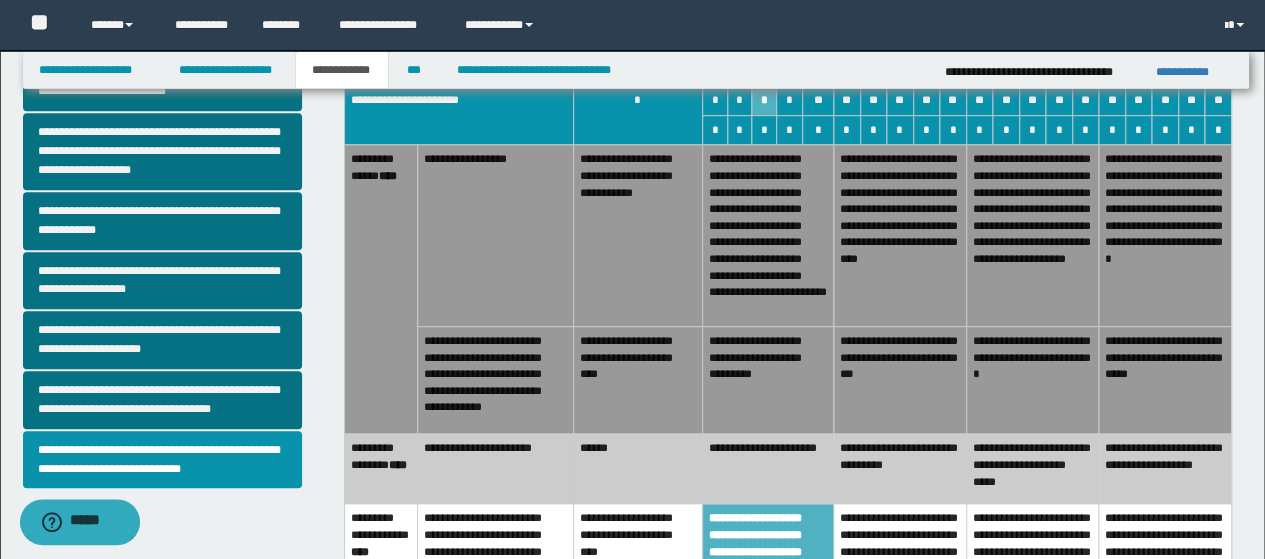scroll, scrollTop: 600, scrollLeft: 0, axis: vertical 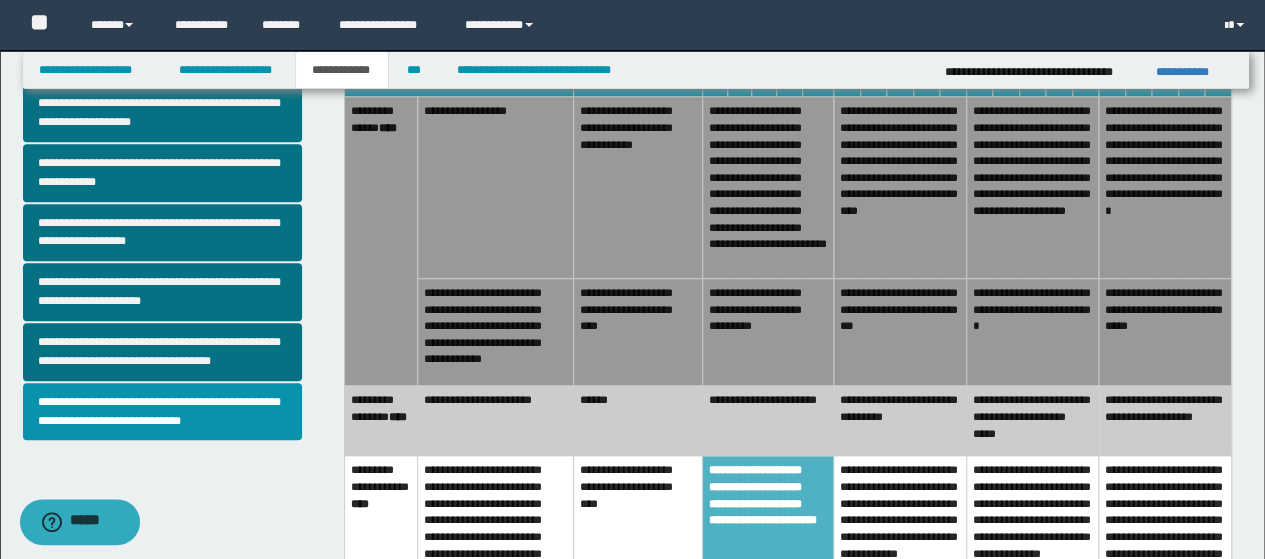 click on "**********" at bounding box center [900, 421] 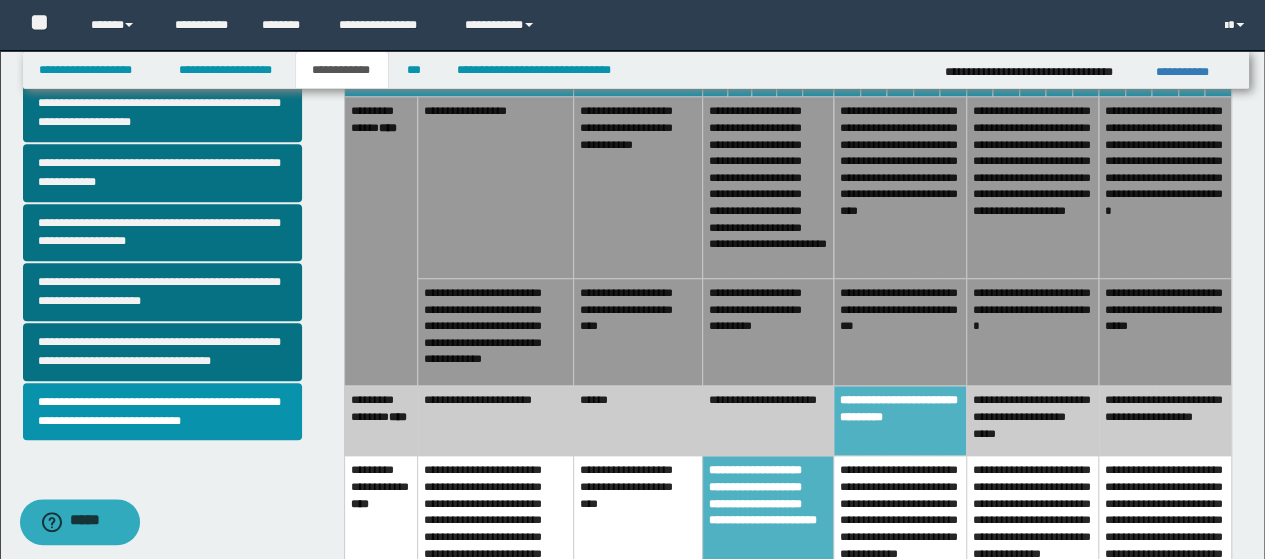 click on "**********" at bounding box center (1032, 331) 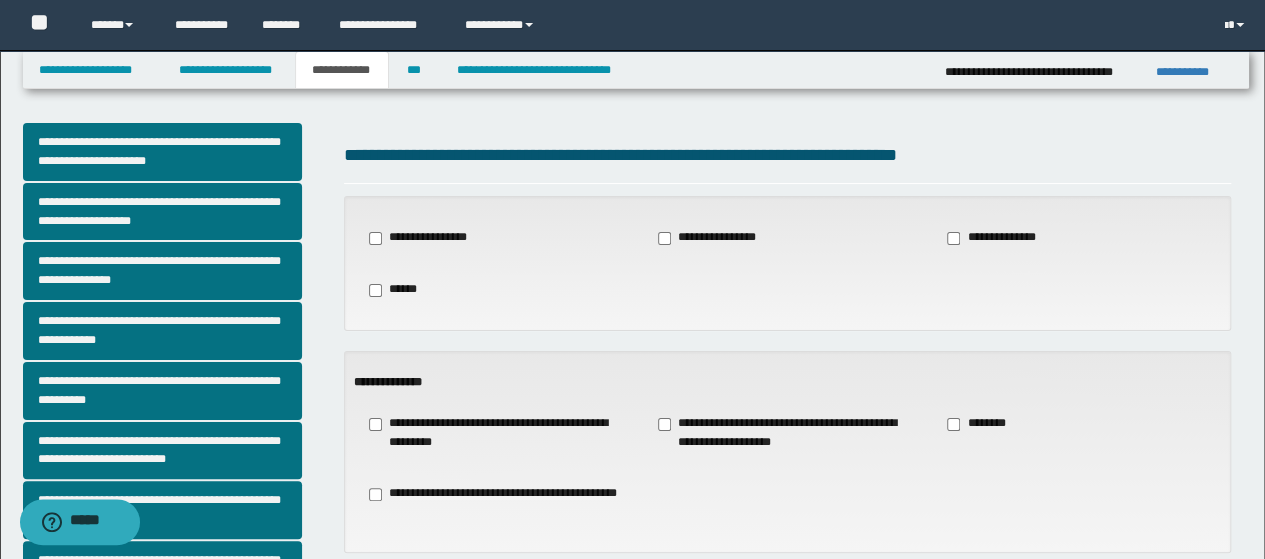 scroll, scrollTop: 0, scrollLeft: 0, axis: both 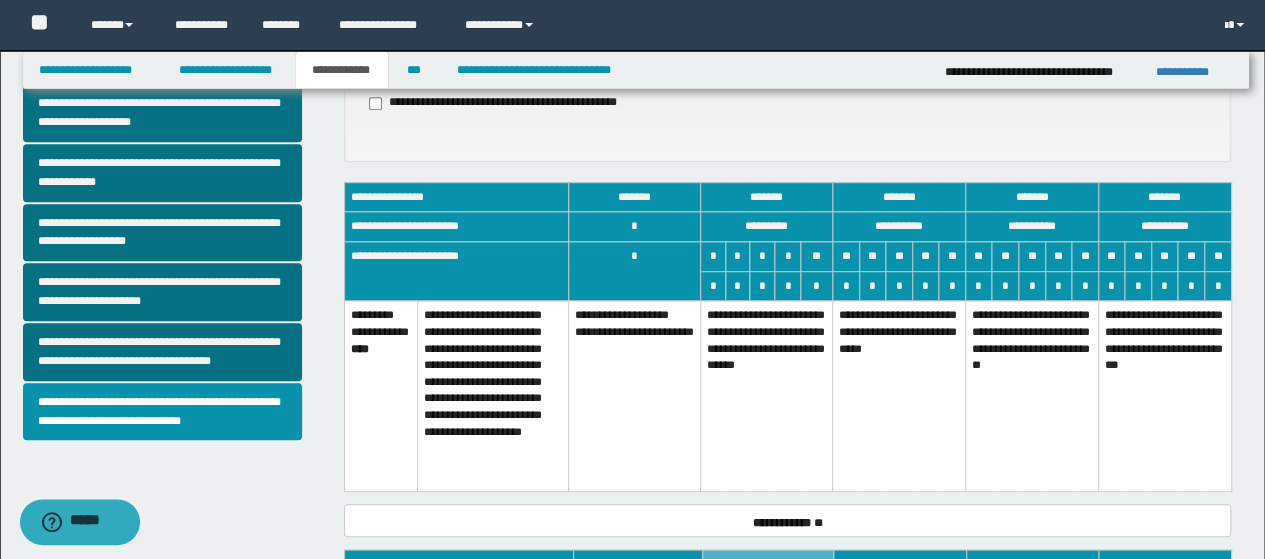 click on "**********" at bounding box center (899, 396) 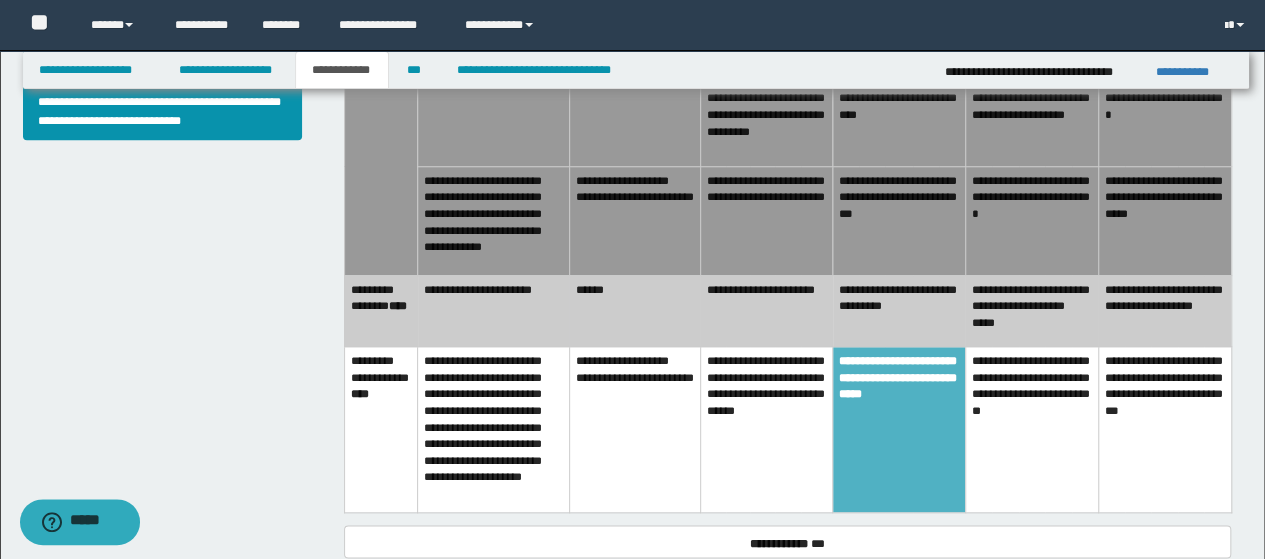 scroll, scrollTop: 800, scrollLeft: 0, axis: vertical 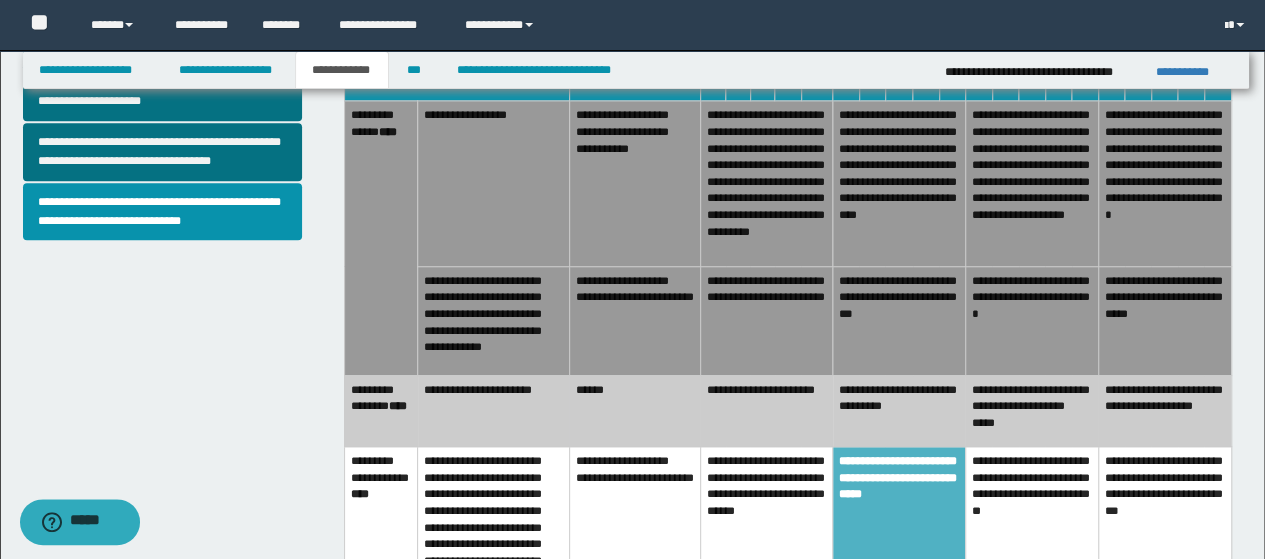 click on "**********" at bounding box center [1031, 320] 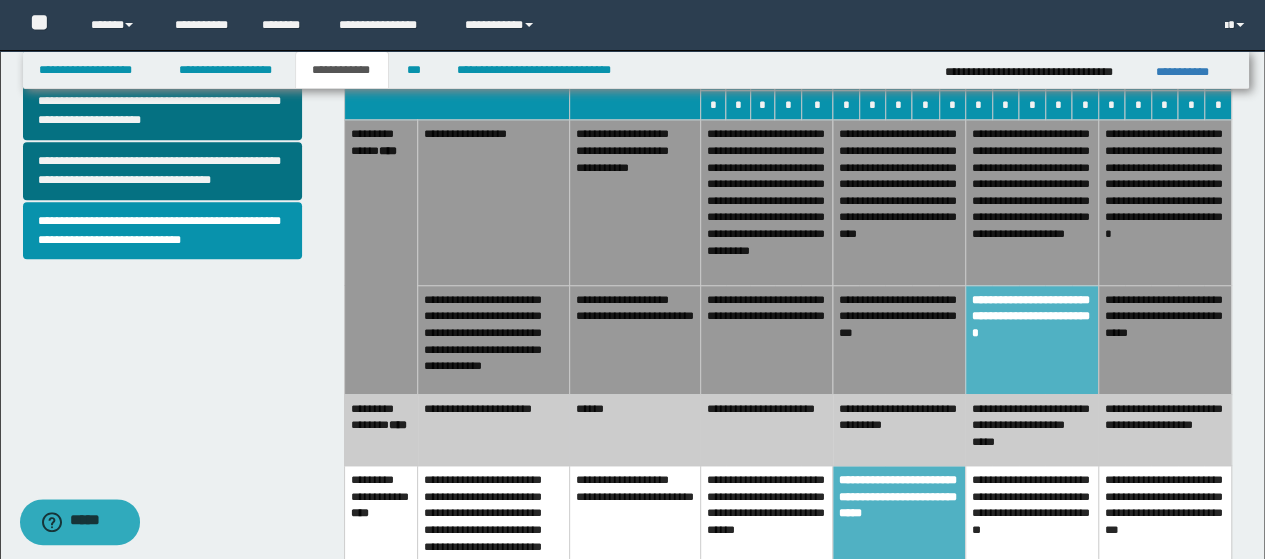 scroll, scrollTop: 800, scrollLeft: 0, axis: vertical 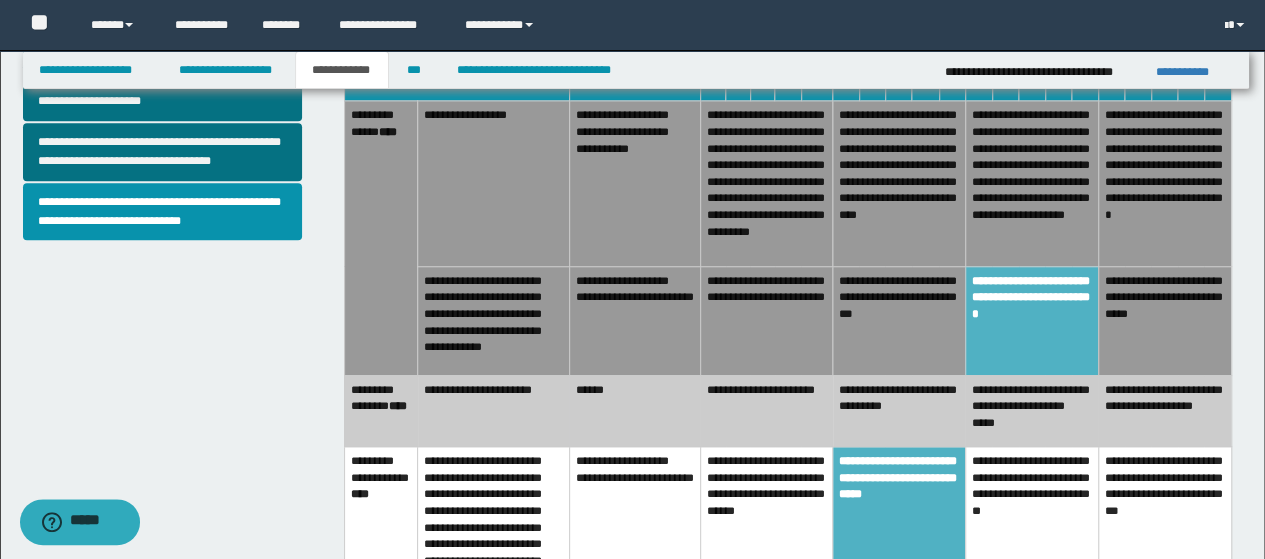 click on "**********" at bounding box center [1031, 184] 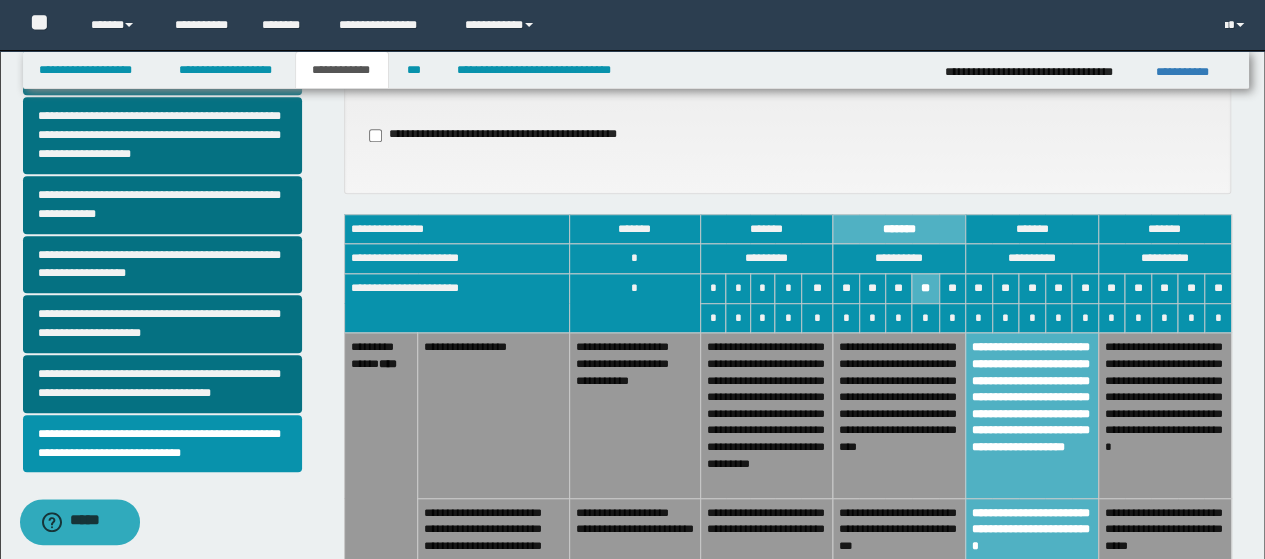 scroll, scrollTop: 600, scrollLeft: 0, axis: vertical 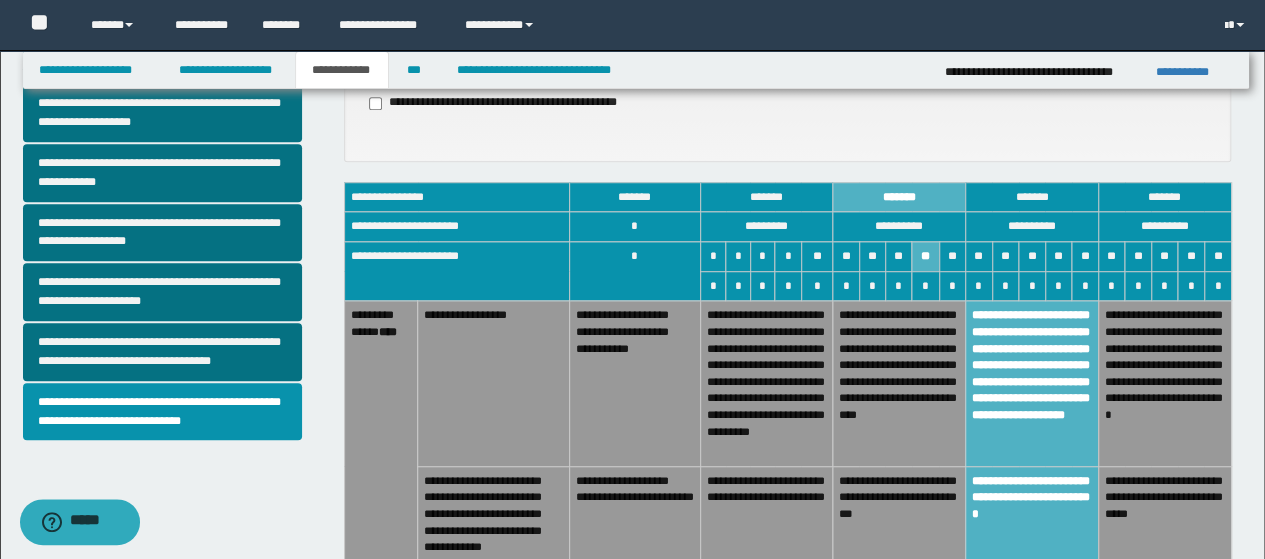 click on "**********" at bounding box center (1031, 384) 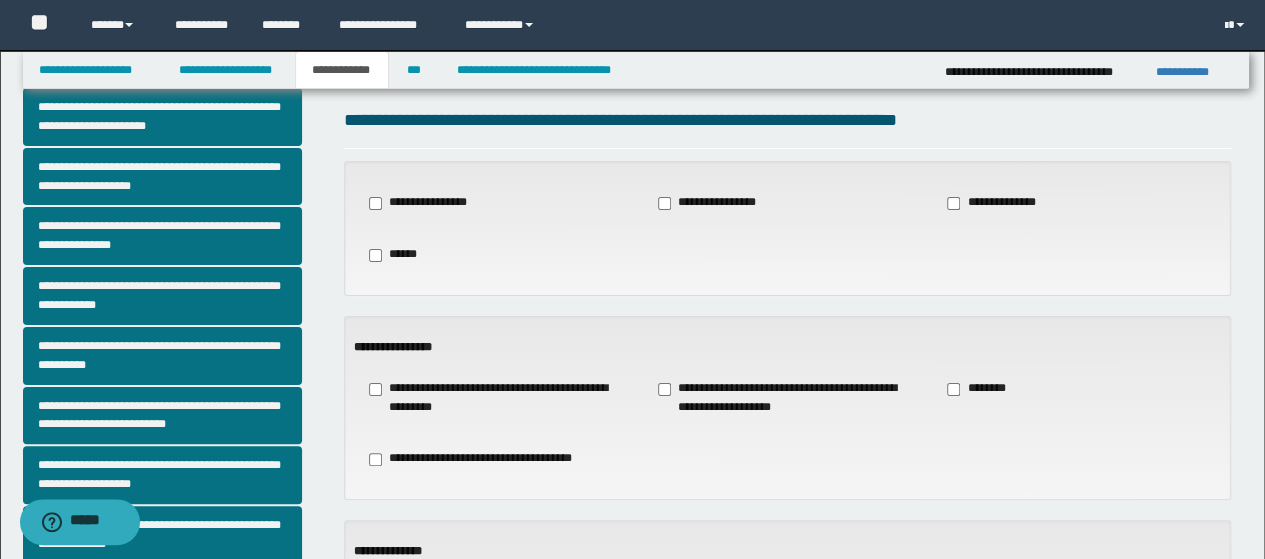 scroll, scrollTop: 0, scrollLeft: 0, axis: both 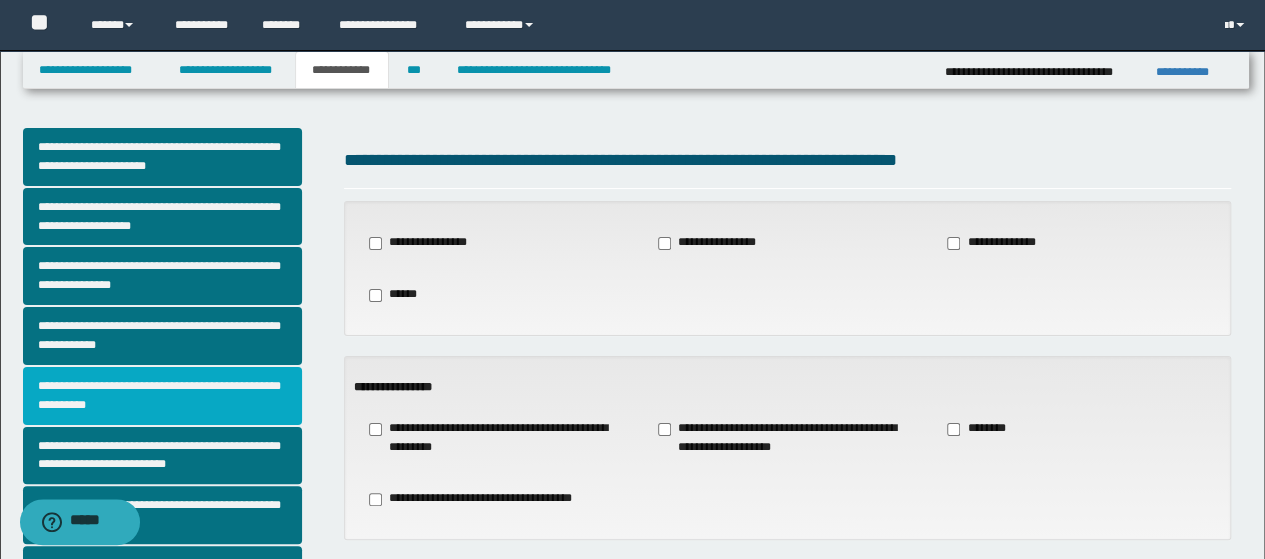 click on "**********" at bounding box center [162, 396] 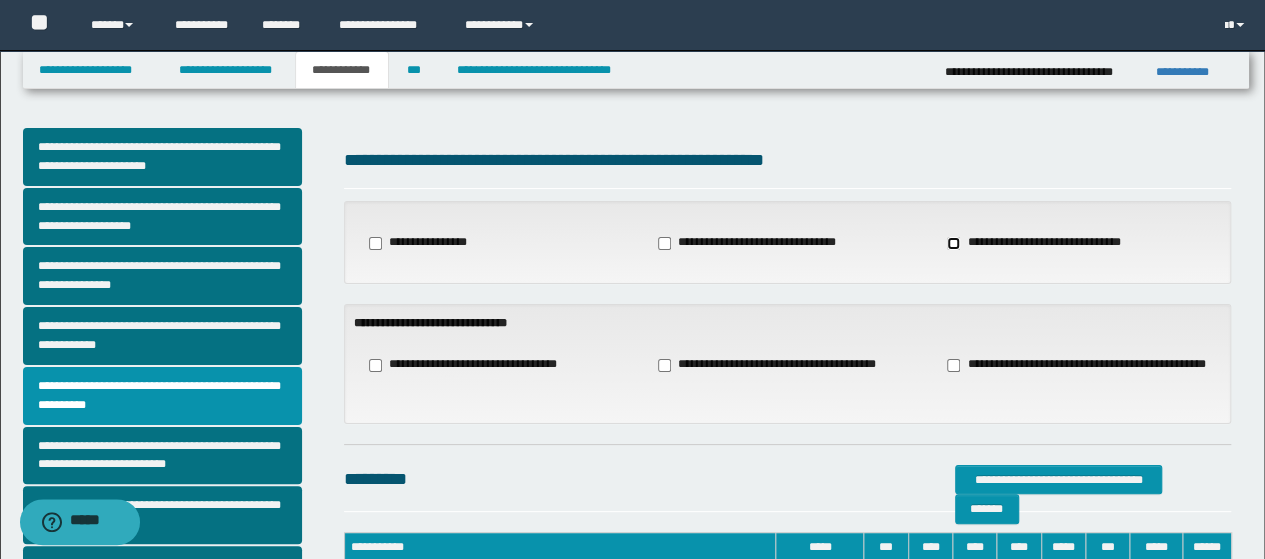 scroll, scrollTop: 100, scrollLeft: 0, axis: vertical 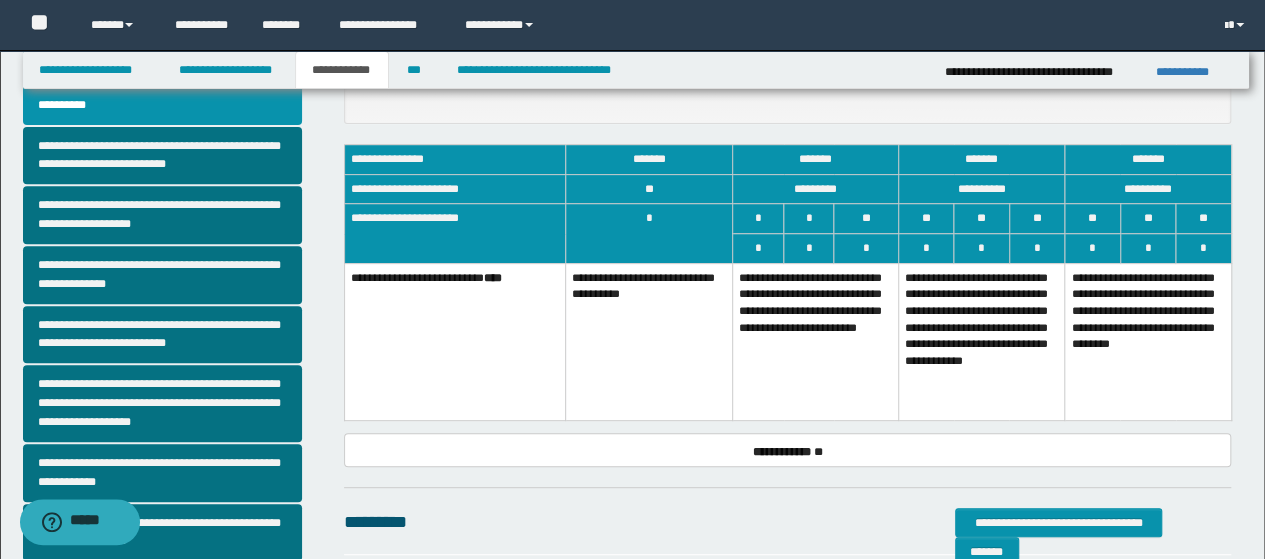 click on "**********" at bounding box center (815, 342) 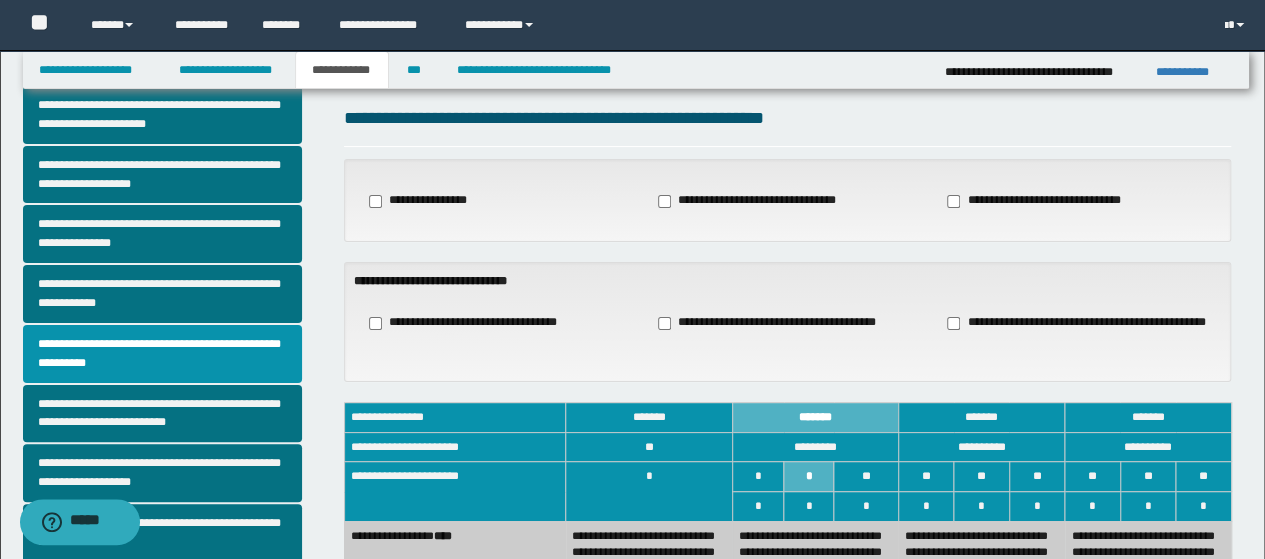 scroll, scrollTop: 0, scrollLeft: 0, axis: both 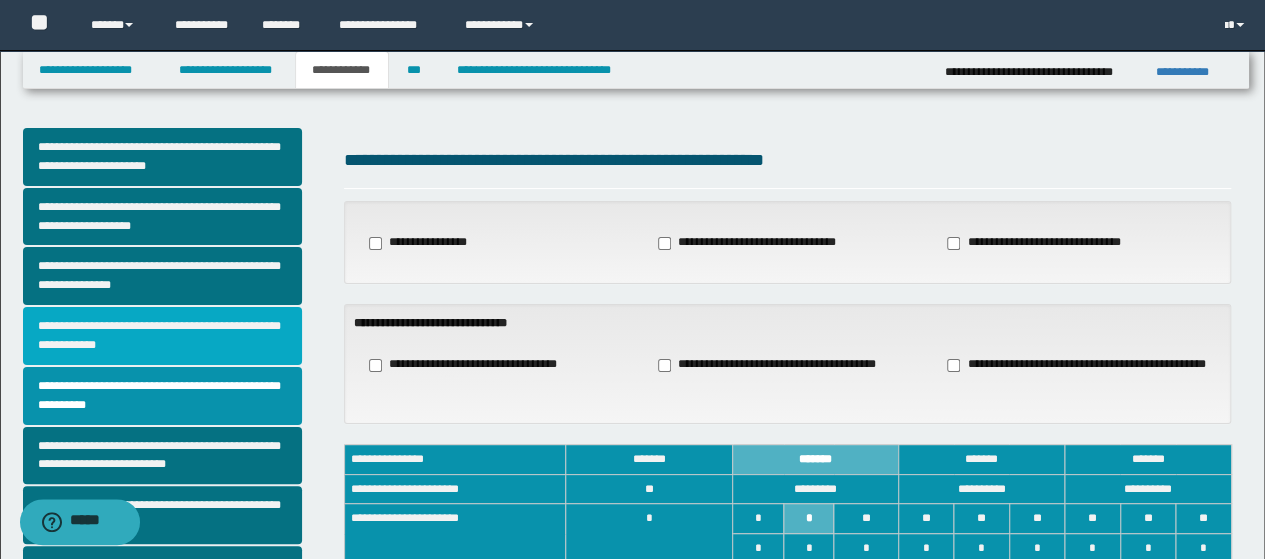 click on "**********" at bounding box center [162, 336] 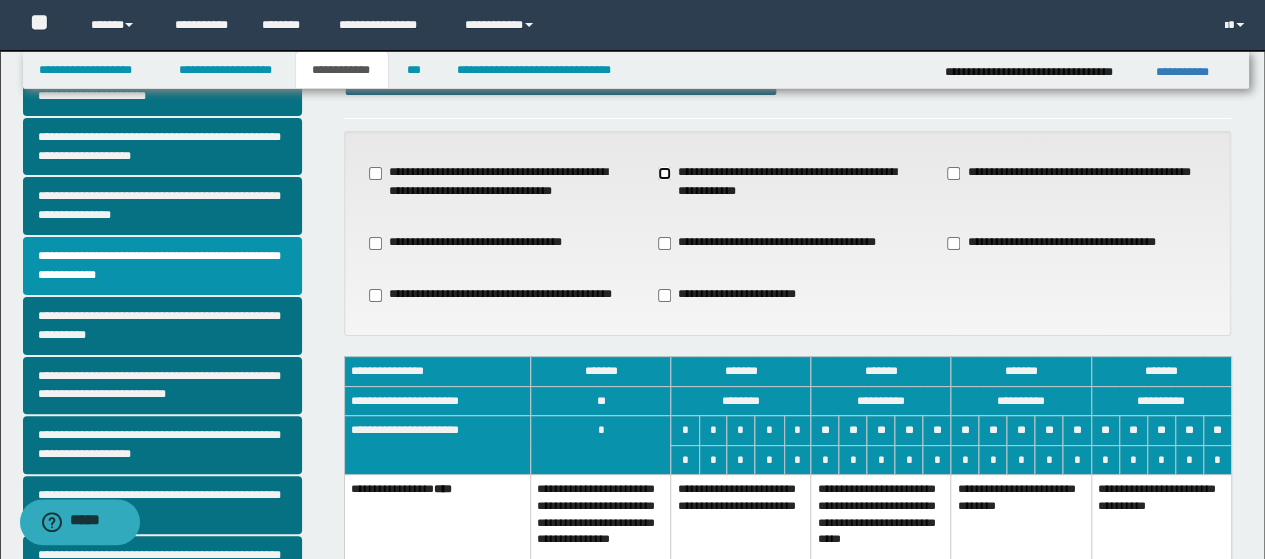 scroll, scrollTop: 300, scrollLeft: 0, axis: vertical 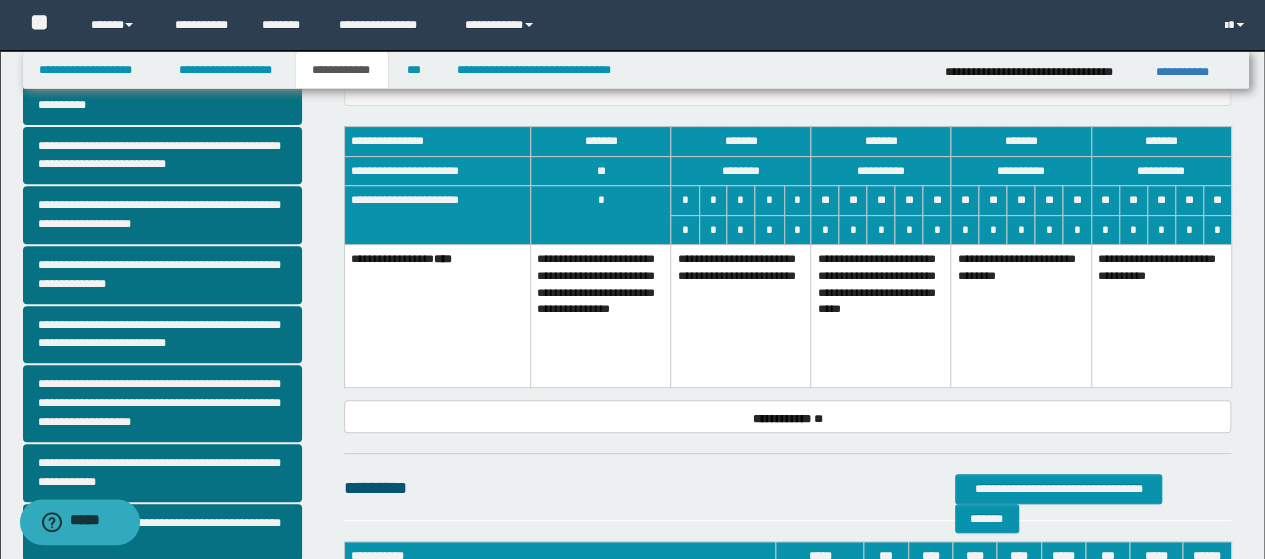 click on "**********" at bounding box center [881, 316] 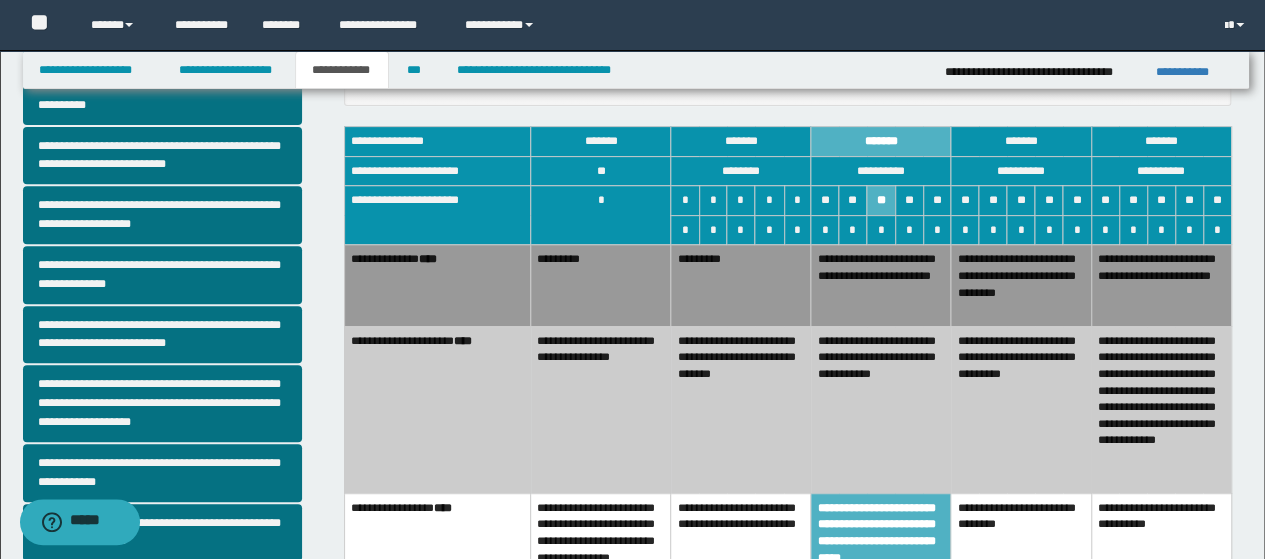 click on "**********" at bounding box center [881, 409] 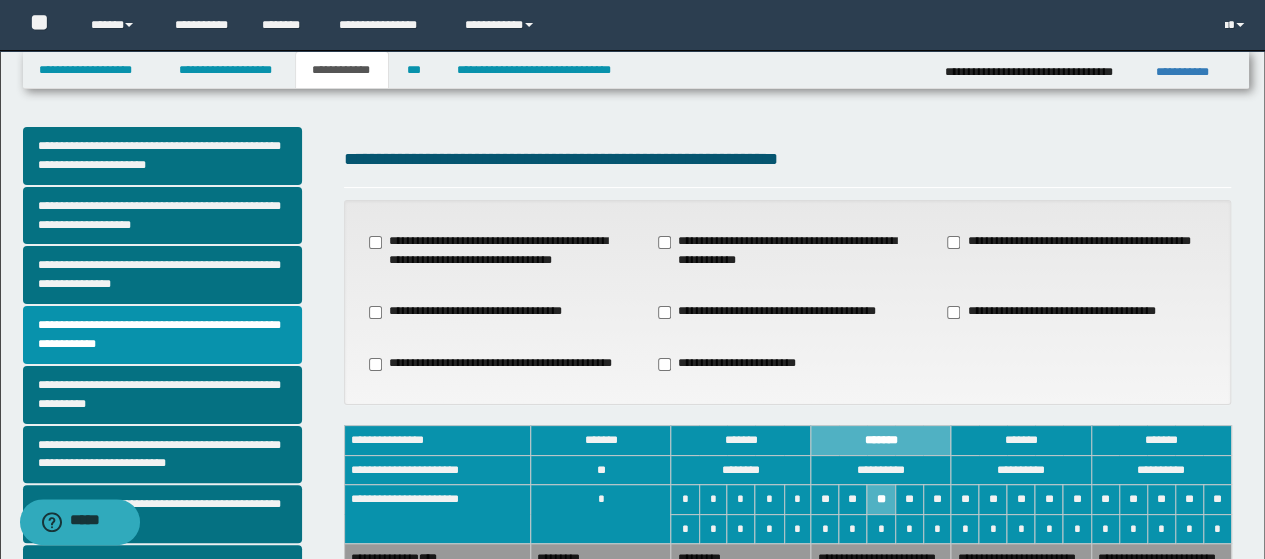 scroll, scrollTop: 0, scrollLeft: 0, axis: both 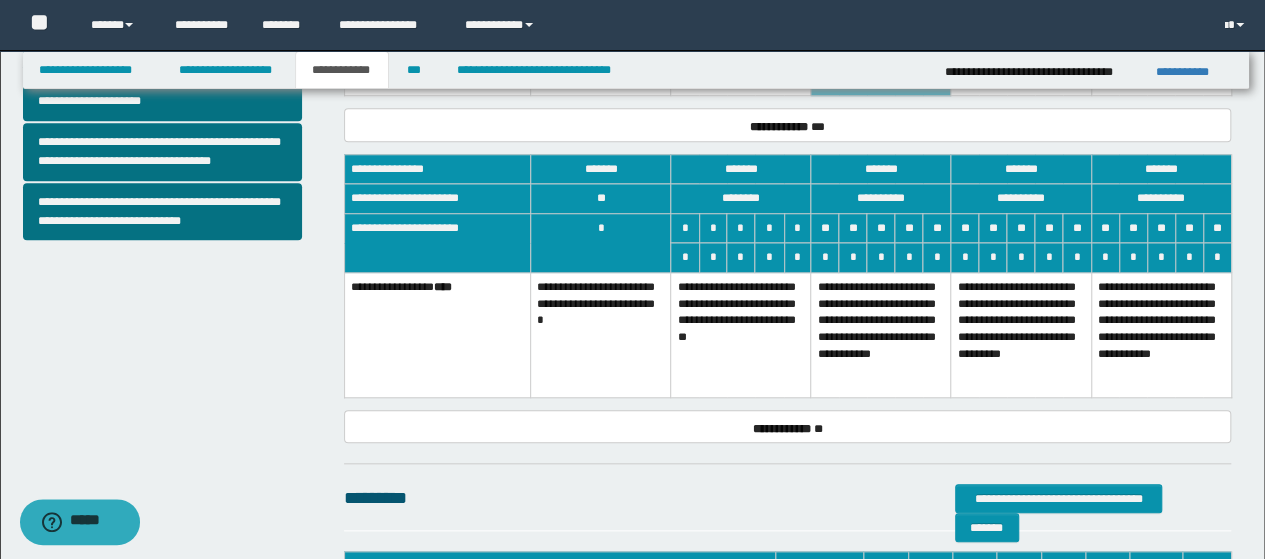 click on "**********" at bounding box center (881, 335) 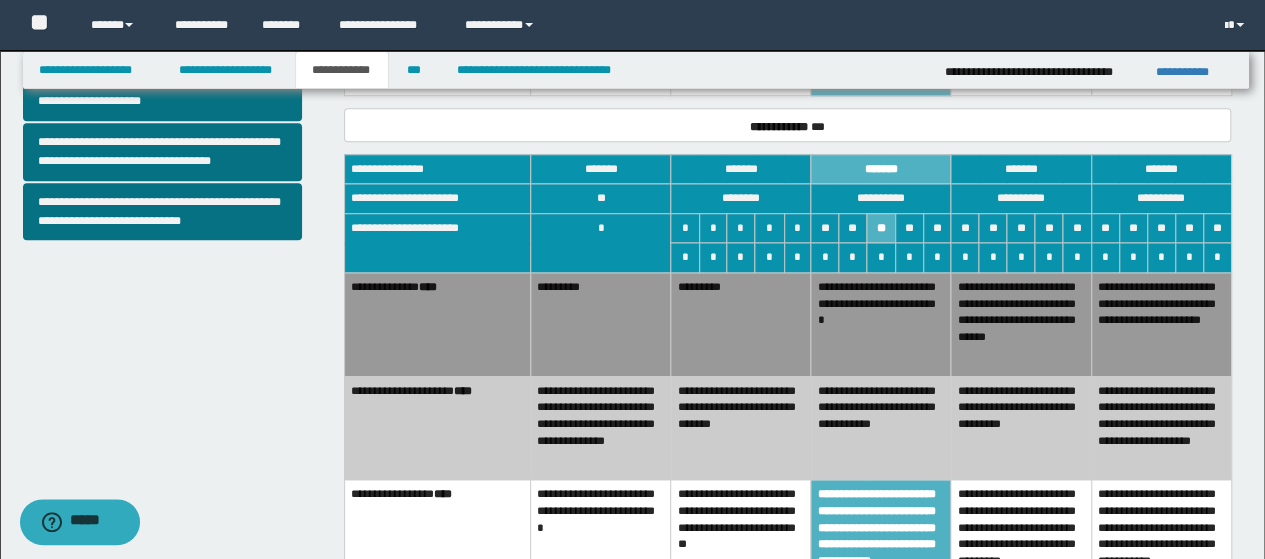 click on "**********" at bounding box center [881, 428] 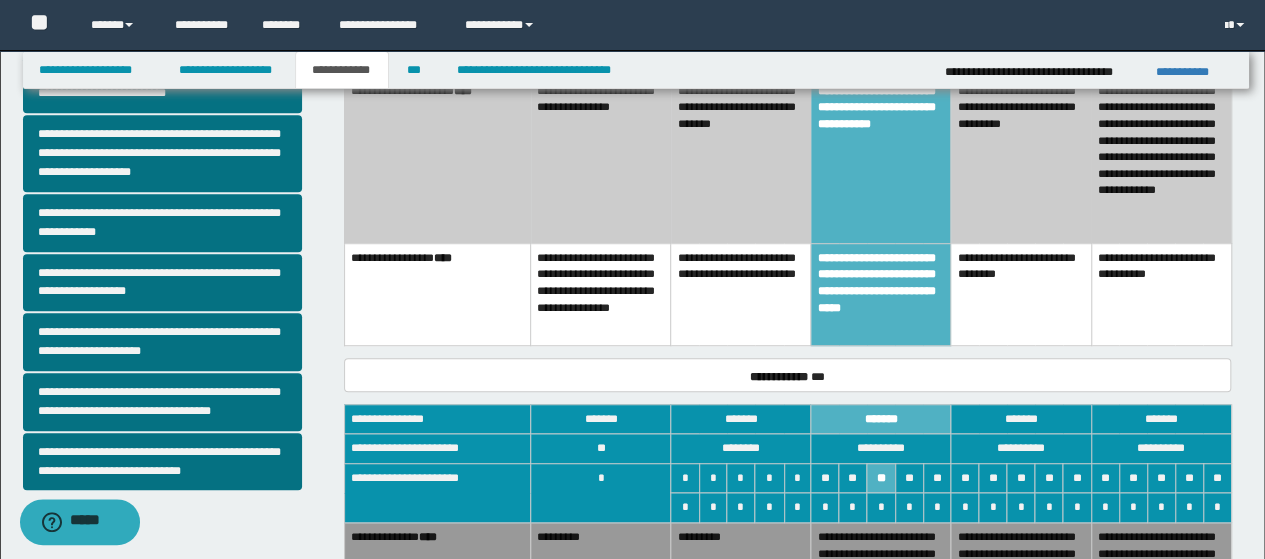 scroll, scrollTop: 500, scrollLeft: 0, axis: vertical 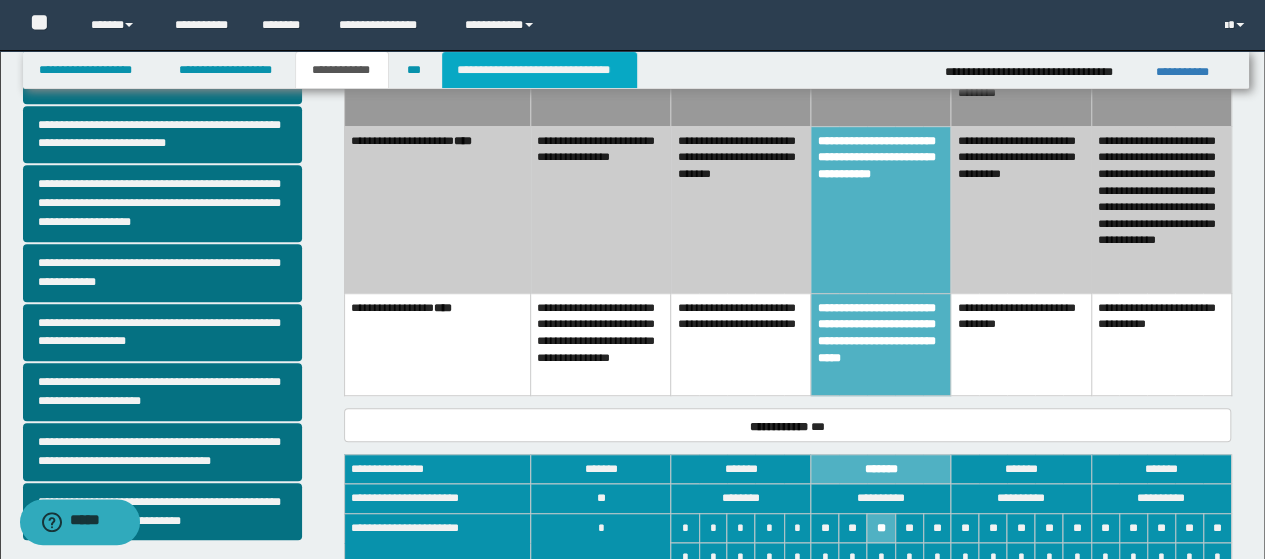click on "**********" at bounding box center [539, 70] 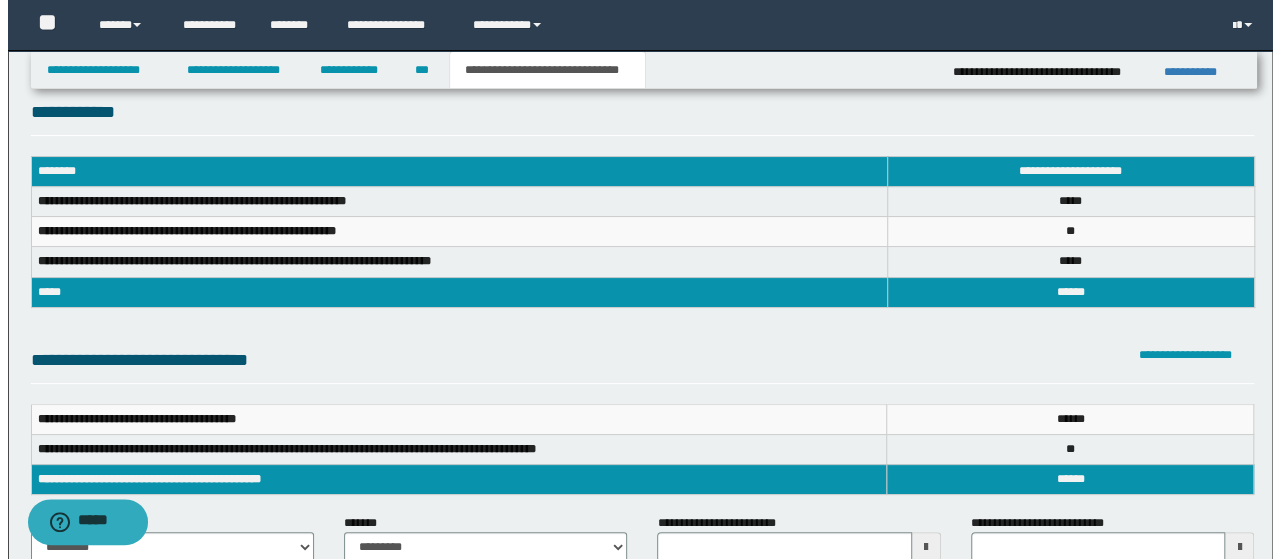 scroll, scrollTop: 0, scrollLeft: 0, axis: both 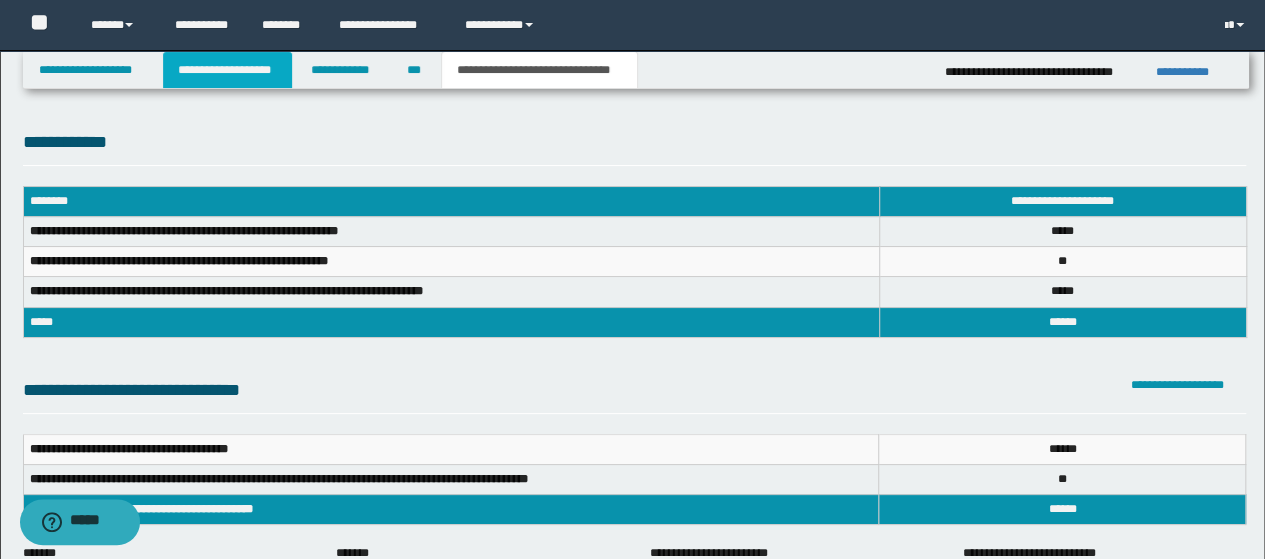 click on "**********" at bounding box center (227, 70) 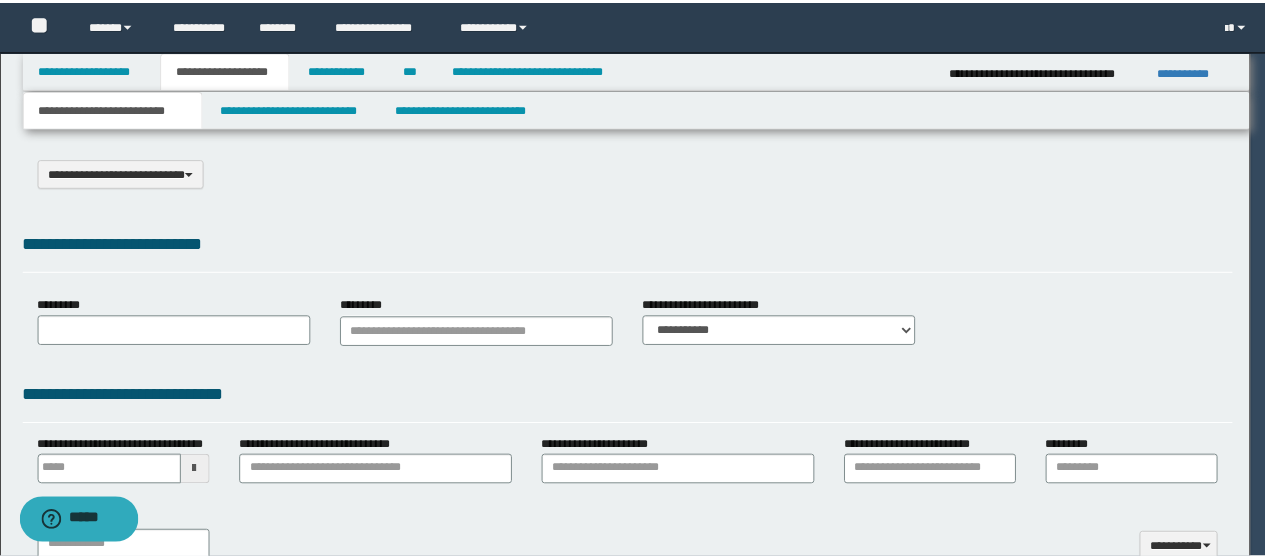 scroll, scrollTop: 0, scrollLeft: 0, axis: both 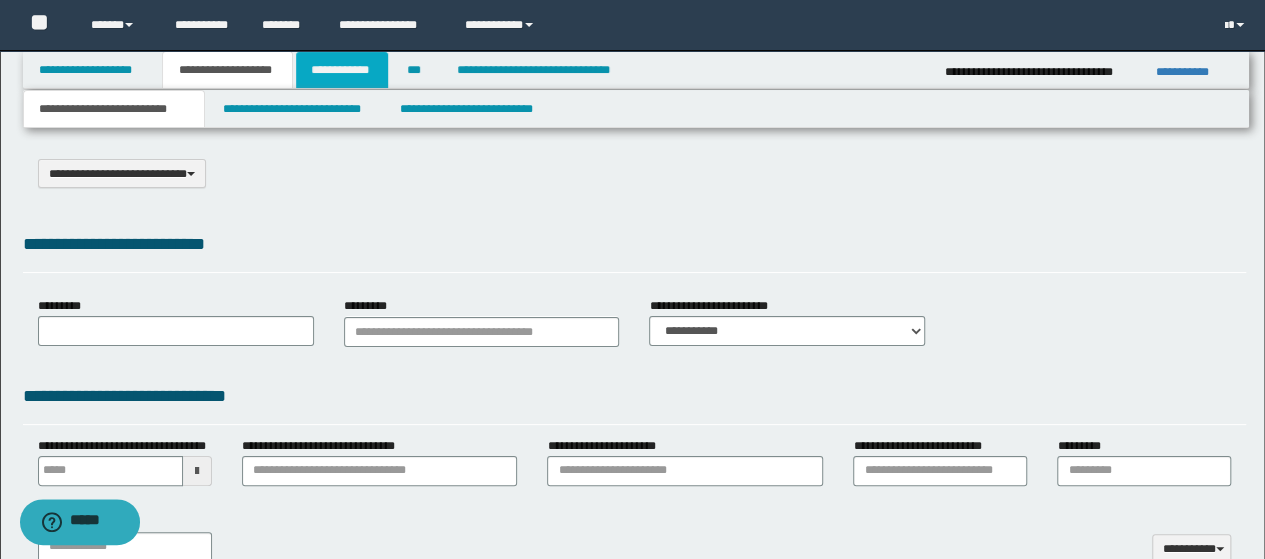 click on "**********" at bounding box center [342, 70] 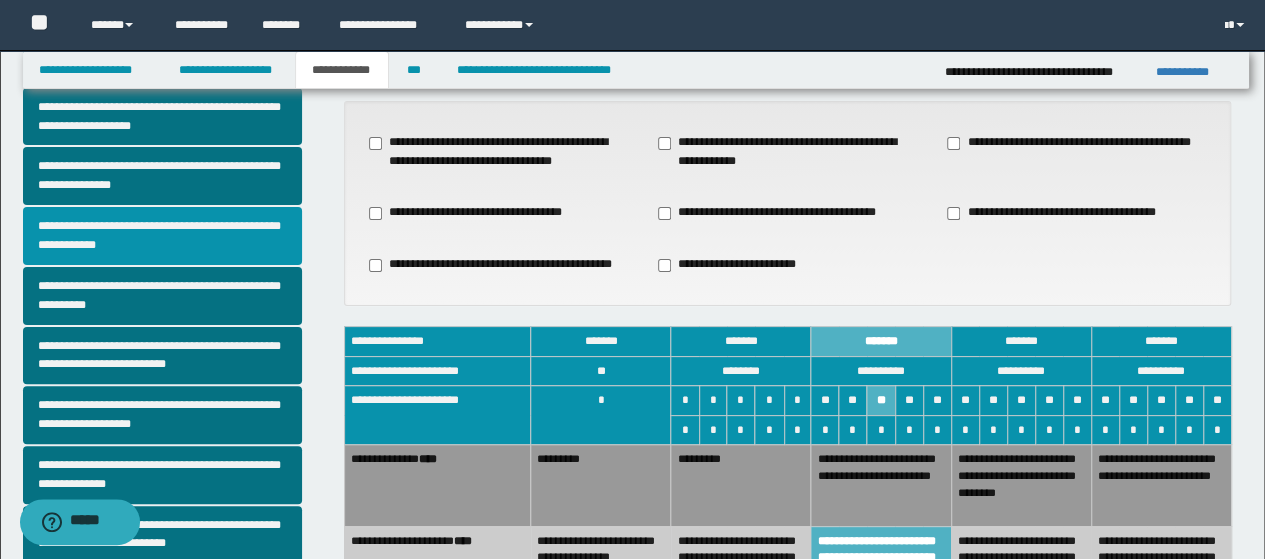 scroll, scrollTop: 200, scrollLeft: 0, axis: vertical 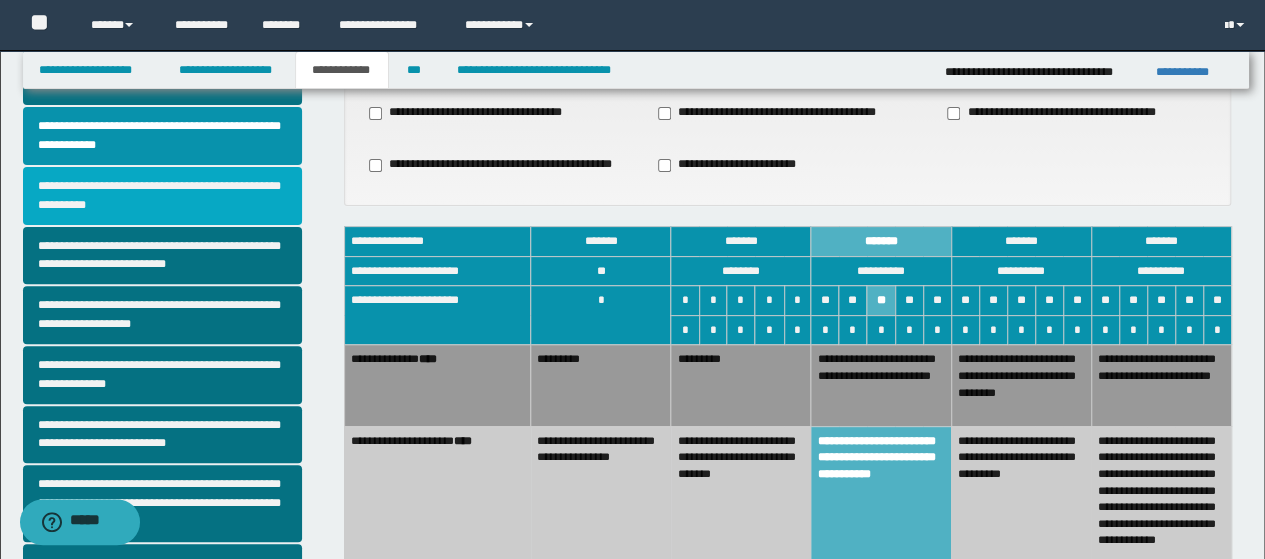 click on "**********" at bounding box center [162, 196] 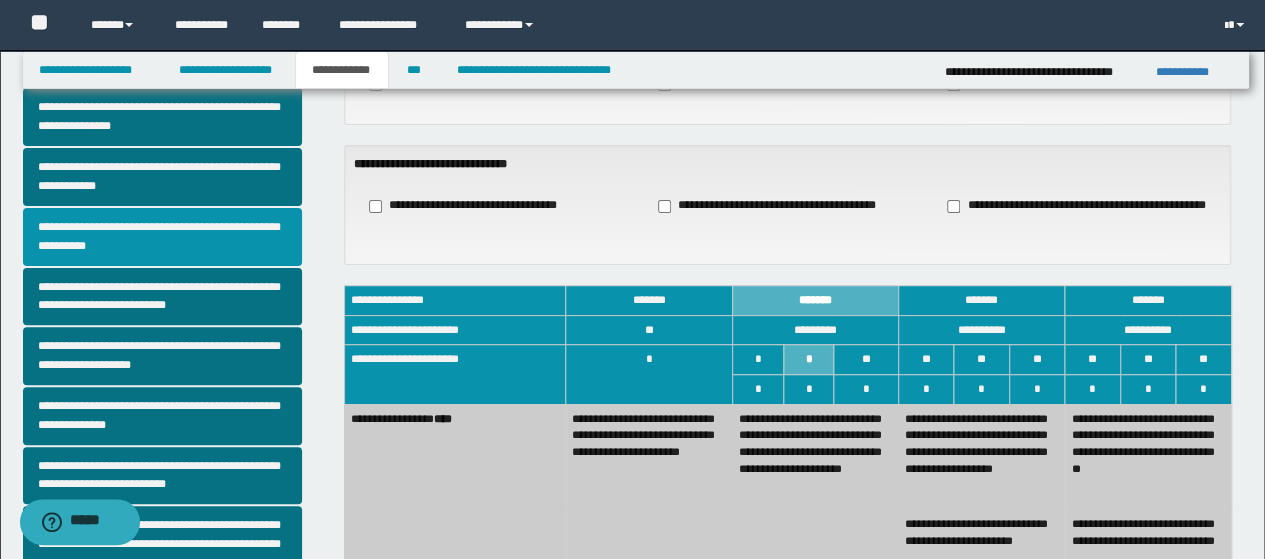 scroll, scrollTop: 134, scrollLeft: 0, axis: vertical 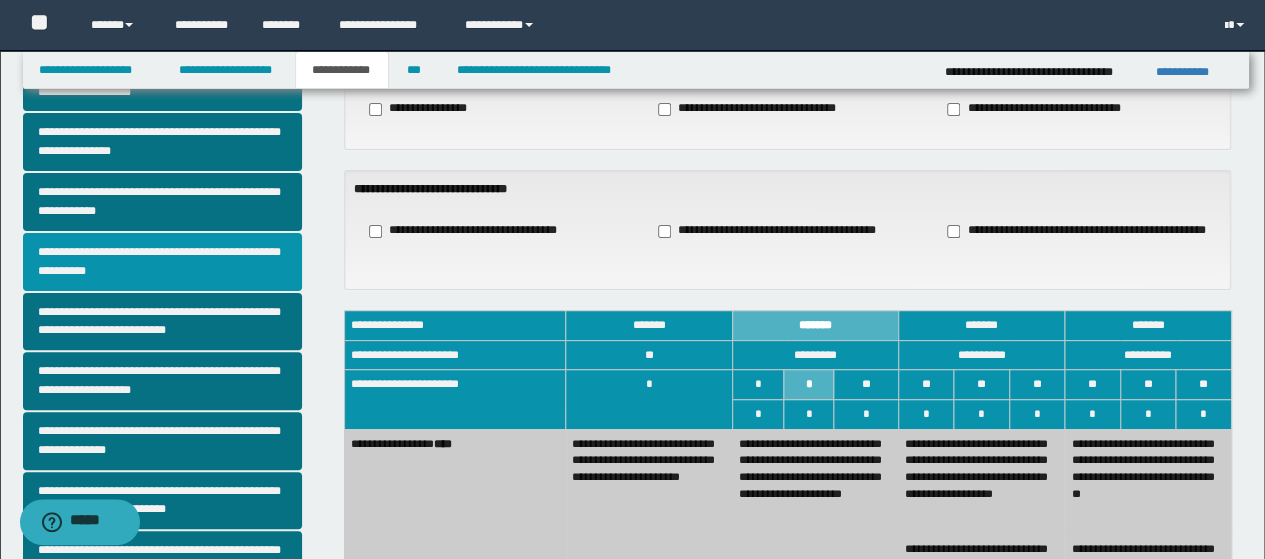 click on "**********" at bounding box center (162, 262) 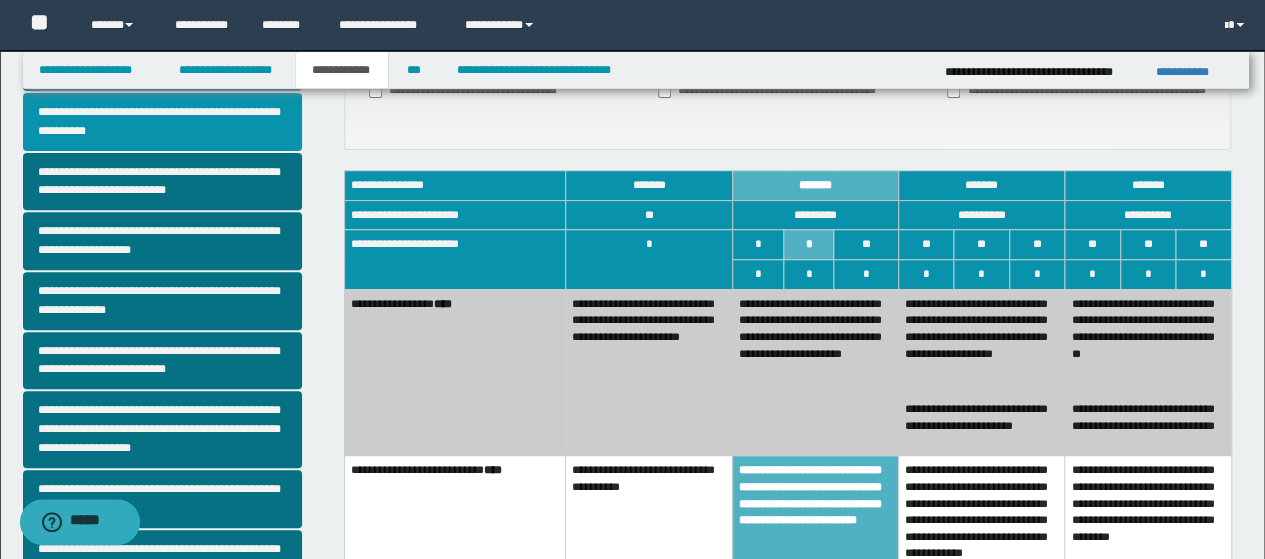 scroll, scrollTop: 0, scrollLeft: 0, axis: both 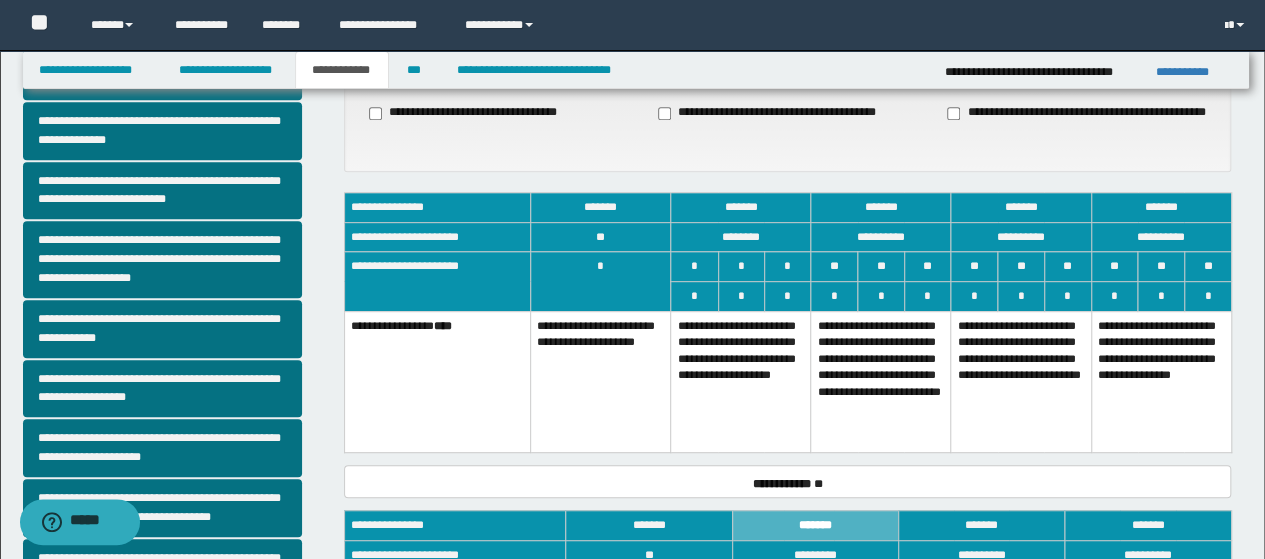 click on "**********" at bounding box center [601, 381] 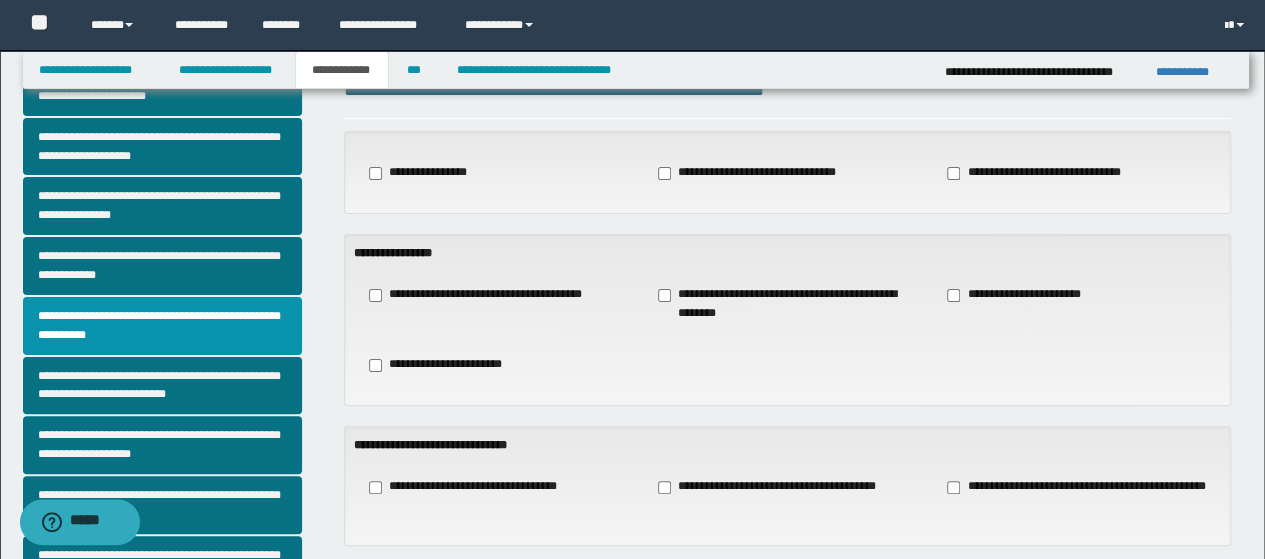 scroll, scrollTop: 44, scrollLeft: 0, axis: vertical 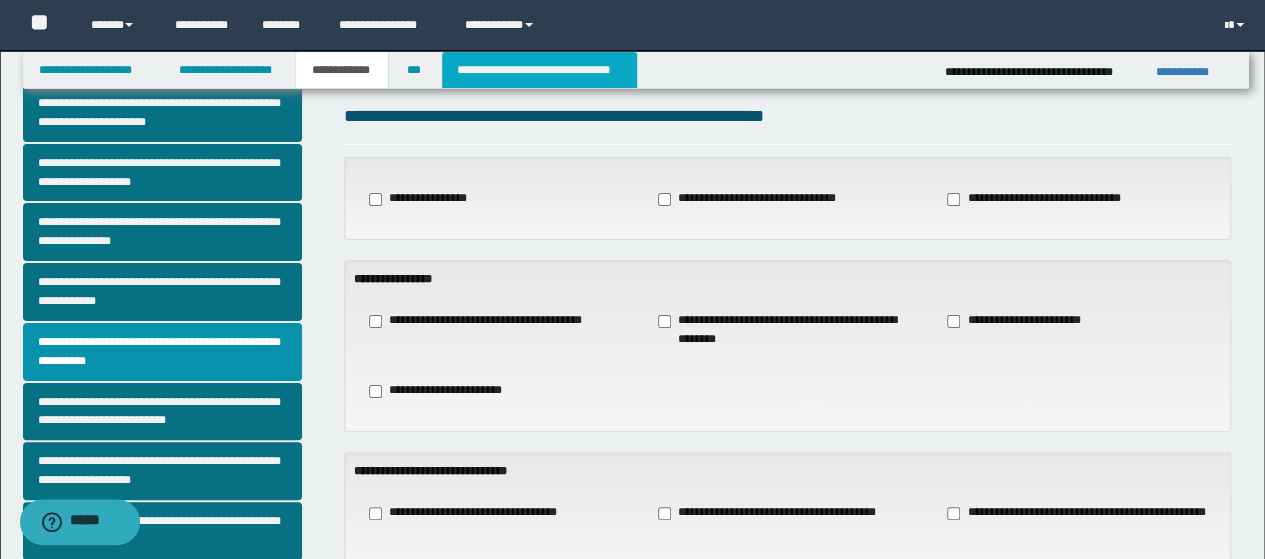 click on "**********" at bounding box center [539, 70] 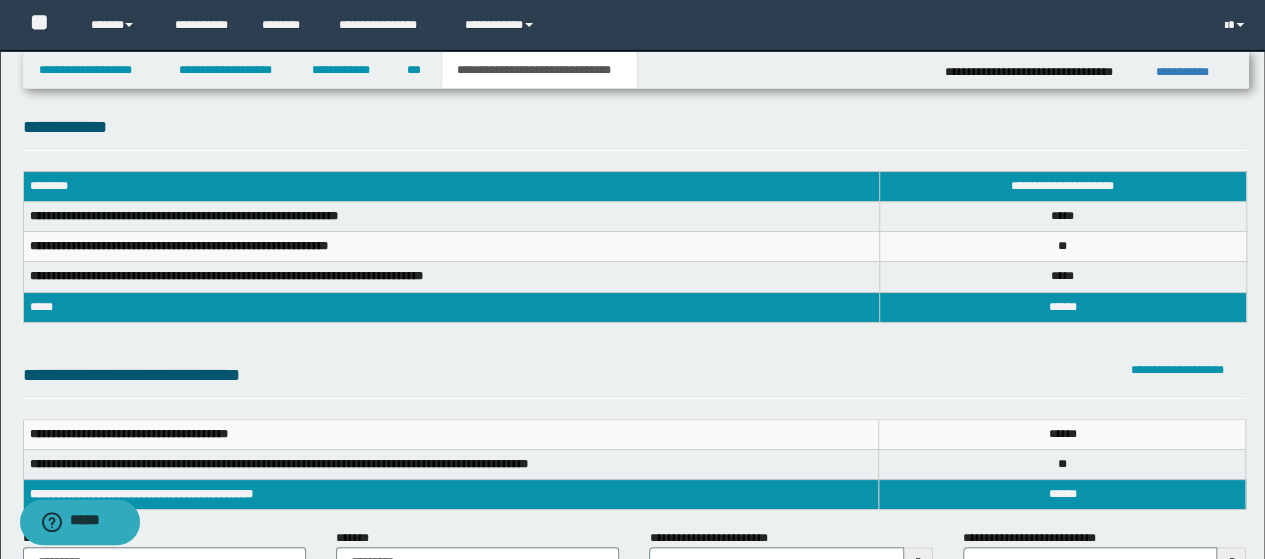 scroll, scrollTop: 0, scrollLeft: 0, axis: both 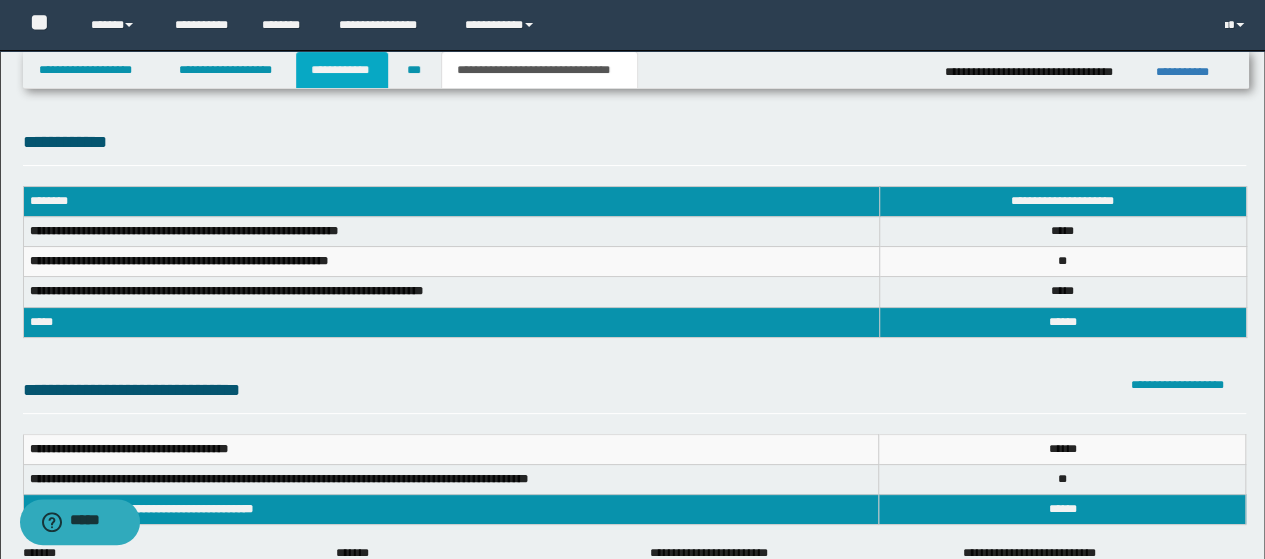 click on "**********" at bounding box center (342, 70) 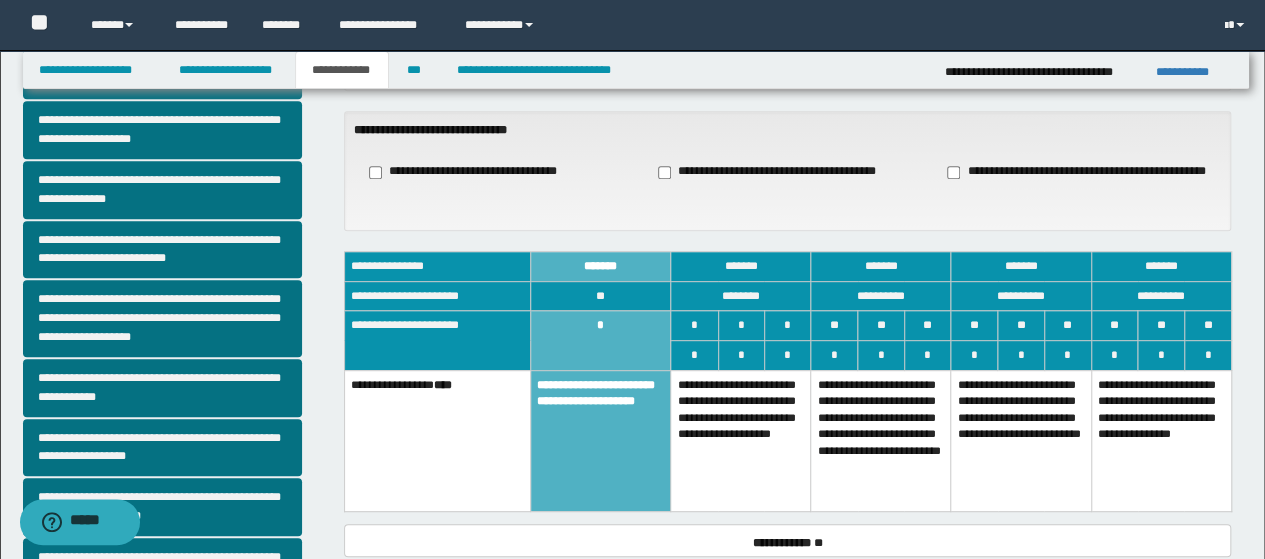 scroll, scrollTop: 400, scrollLeft: 0, axis: vertical 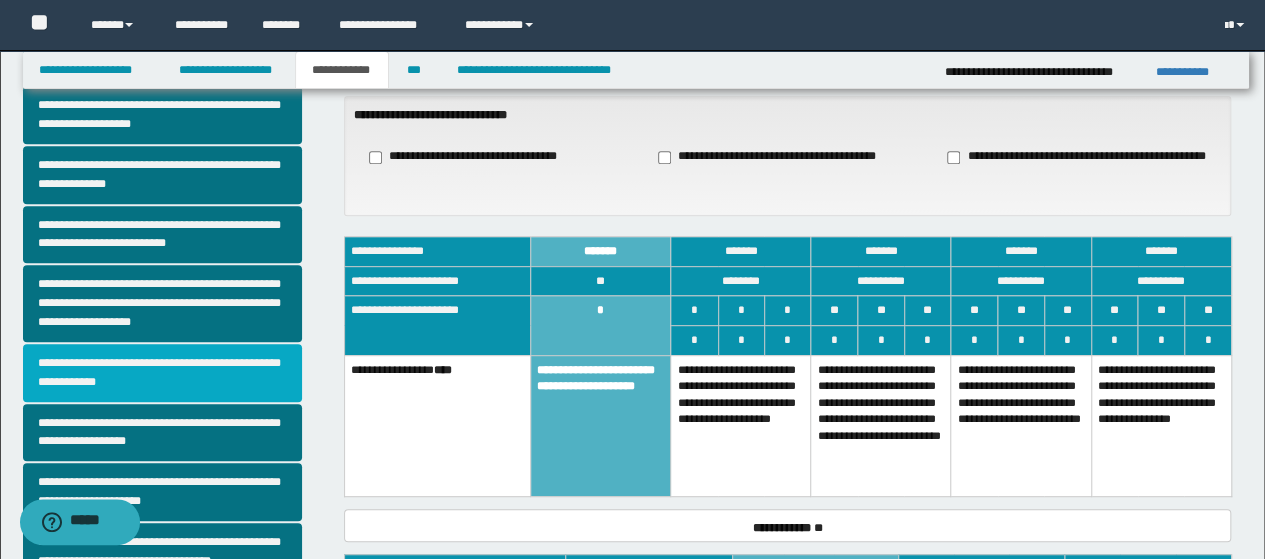 click on "**********" at bounding box center [162, 373] 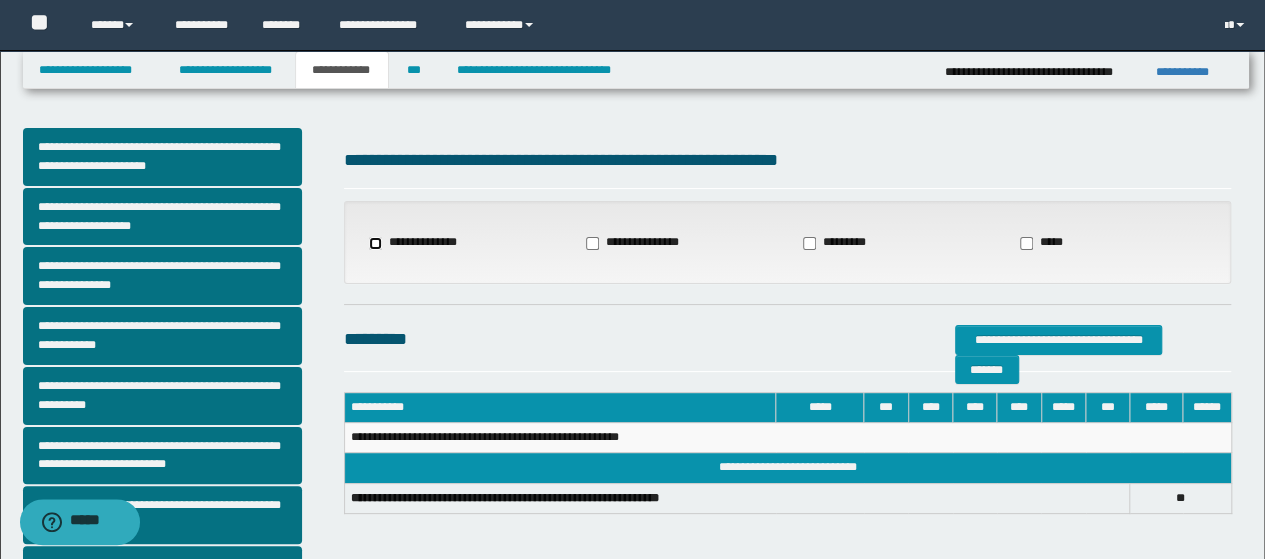 select on "*" 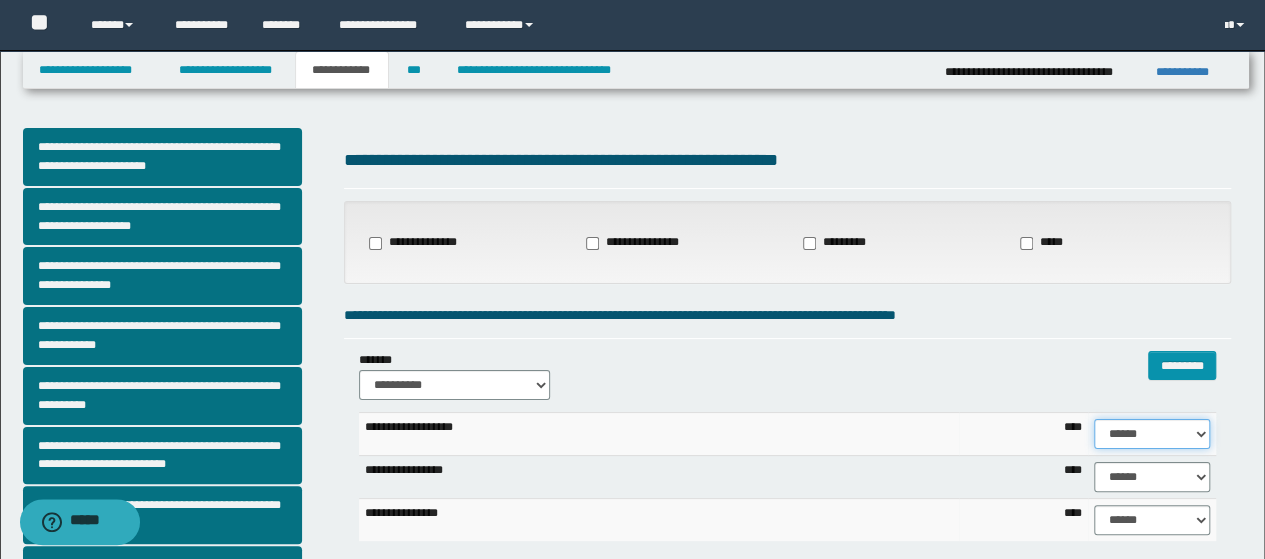 click on "******
****
**
**
**
**
**
**
**
**
***
***
***
***
***
***
***
***
***
***
****
****
****
****" at bounding box center (1152, 434) 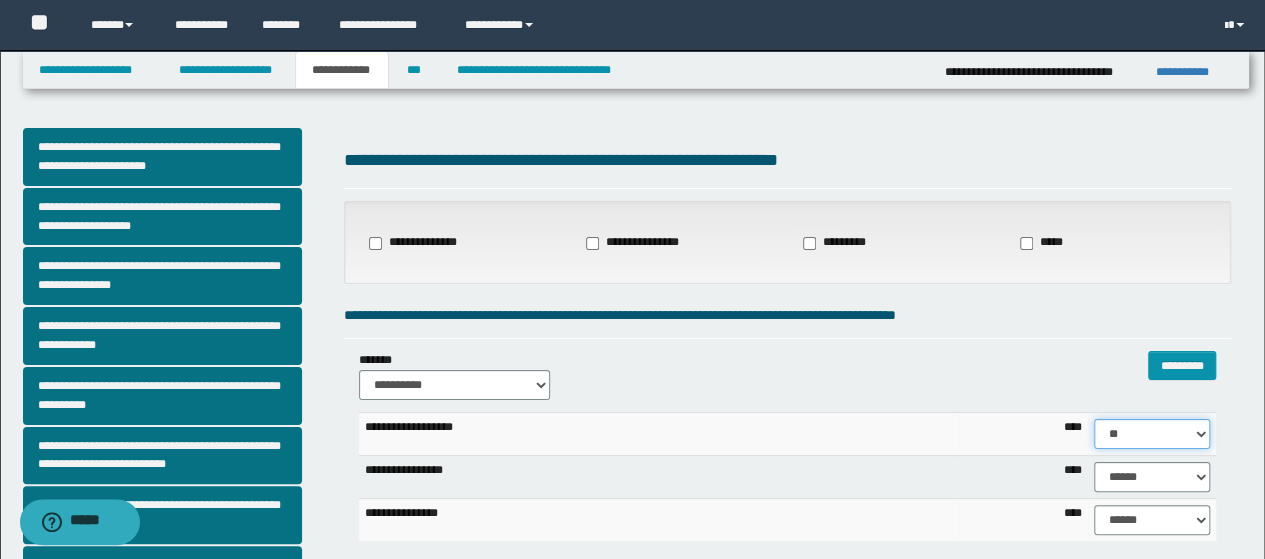 click on "******
****
**
**
**
**
**
**
**
**
***
***
***
***
***
***
***
***
***
***
****
****
****
****" at bounding box center [1152, 434] 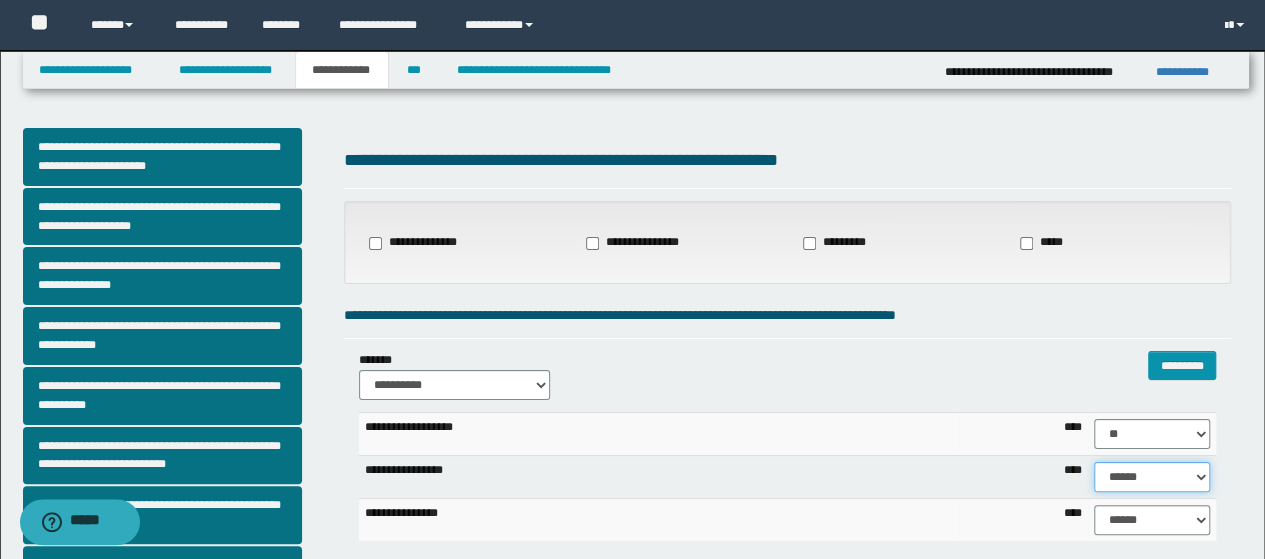 click on "******
****
**
**
**
**
**
**
**
**
***
***
***
***
***
***
***
***
***
***
****
****
****
****" at bounding box center (1152, 477) 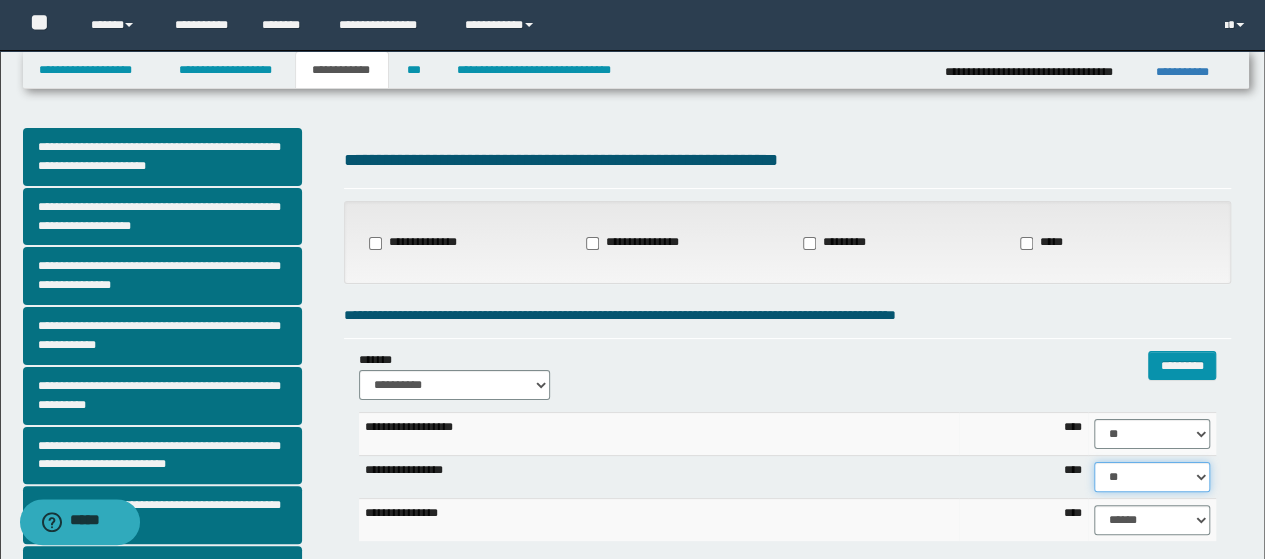 click on "******
****
**
**
**
**
**
**
**
**
***
***
***
***
***
***
***
***
***
***
****
****
****
****" at bounding box center (1152, 477) 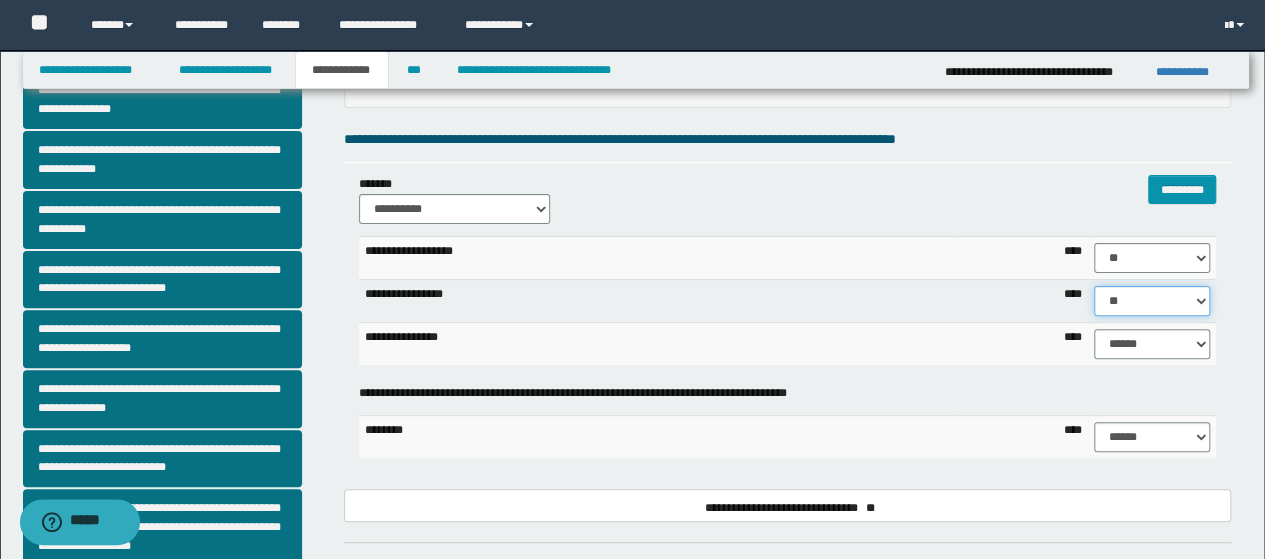 scroll, scrollTop: 200, scrollLeft: 0, axis: vertical 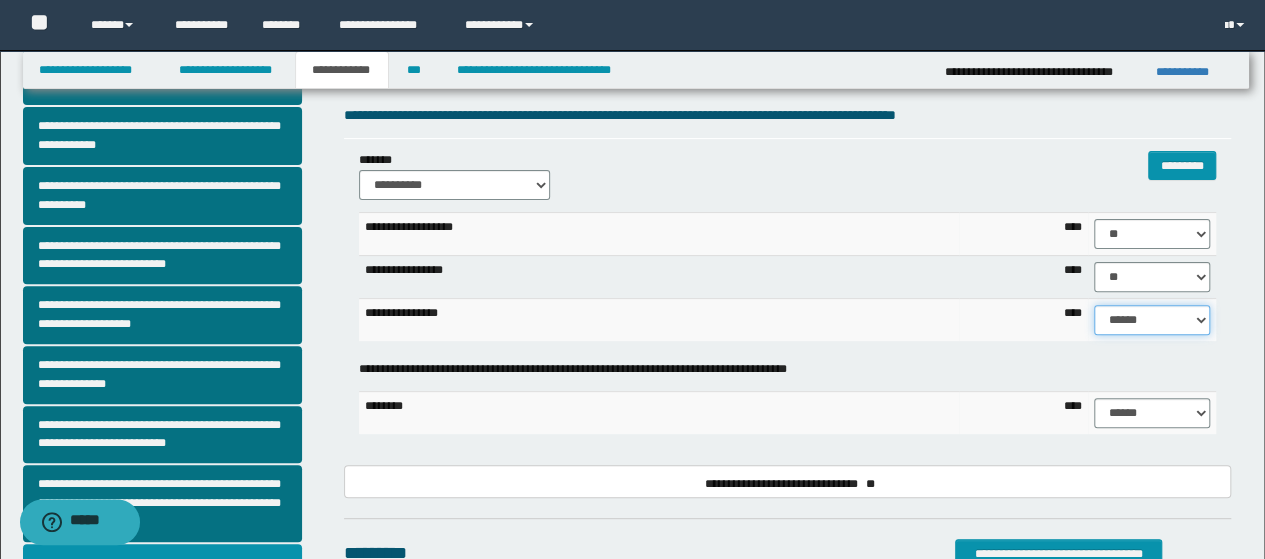 click on "******
****
**
**
**
**
**
**
**
**
***
***
***
***
***
***
***
***
***
***
****
****
****
****" at bounding box center [1152, 320] 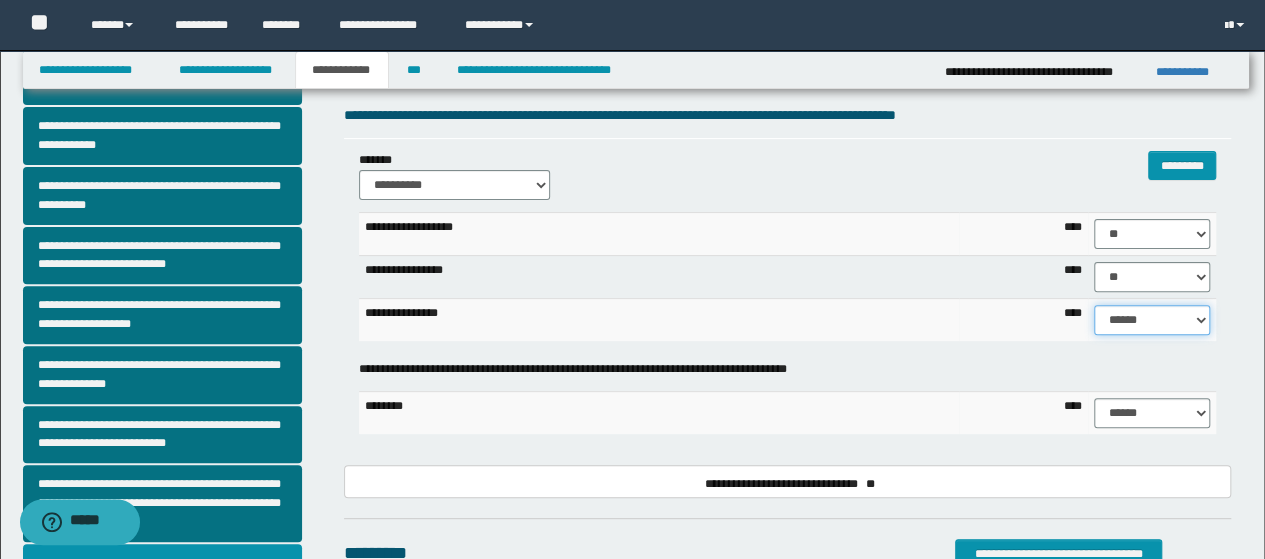 select on "**" 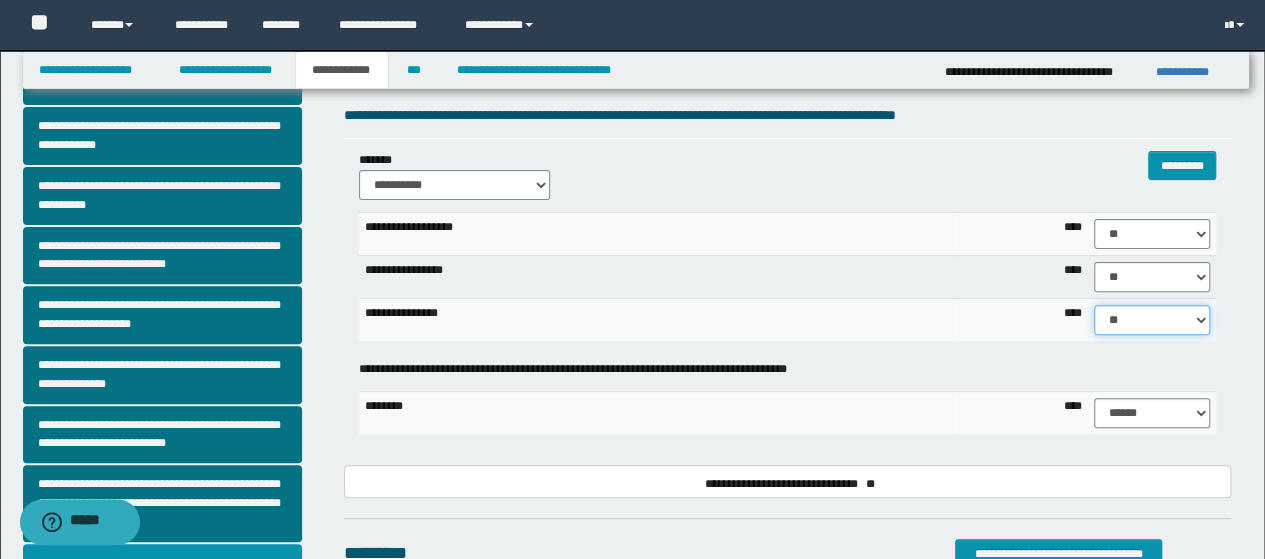 click on "******
****
**
**
**
**
**
**
**
**
***
***
***
***
***
***
***
***
***
***
****
****
****
****" at bounding box center [1152, 320] 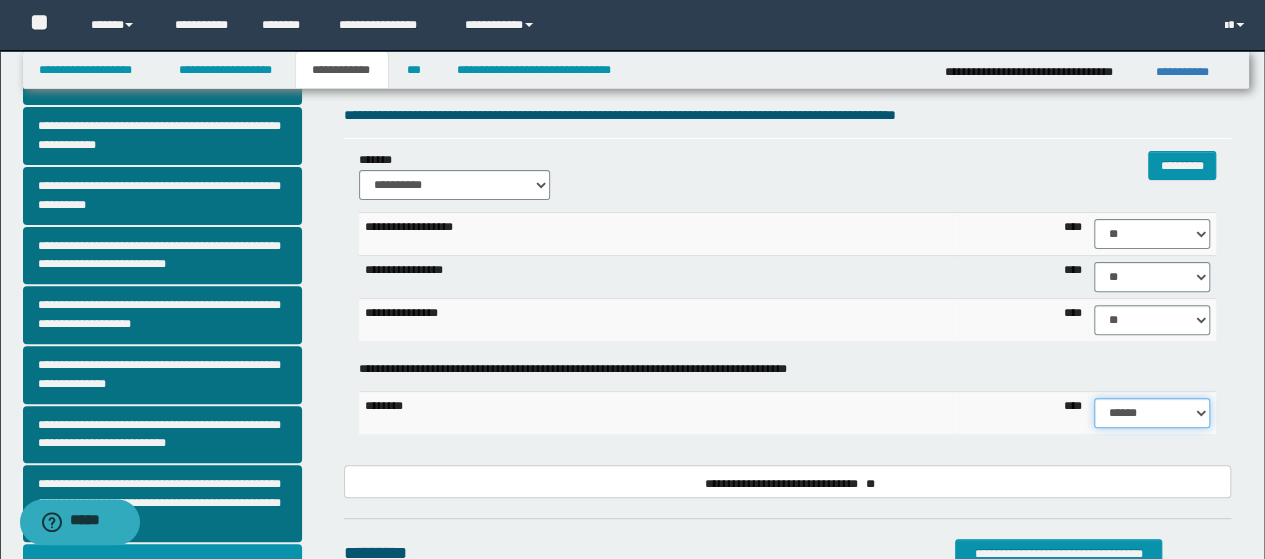 click on "******
****
**
**
**
**
**
**
**
**
***" at bounding box center (1152, 413) 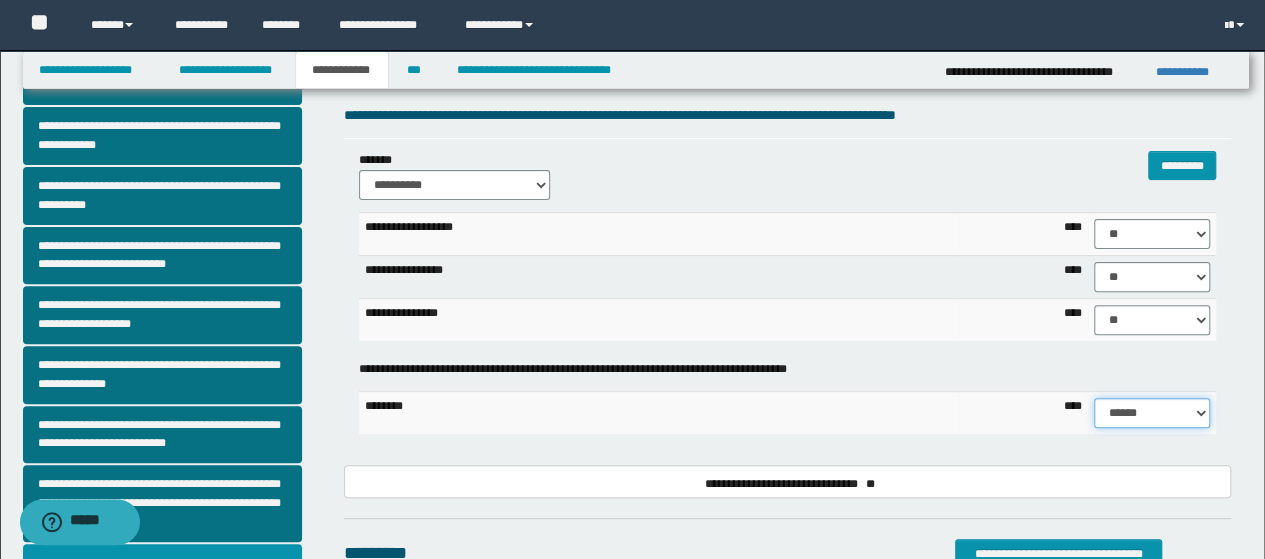 select on "**" 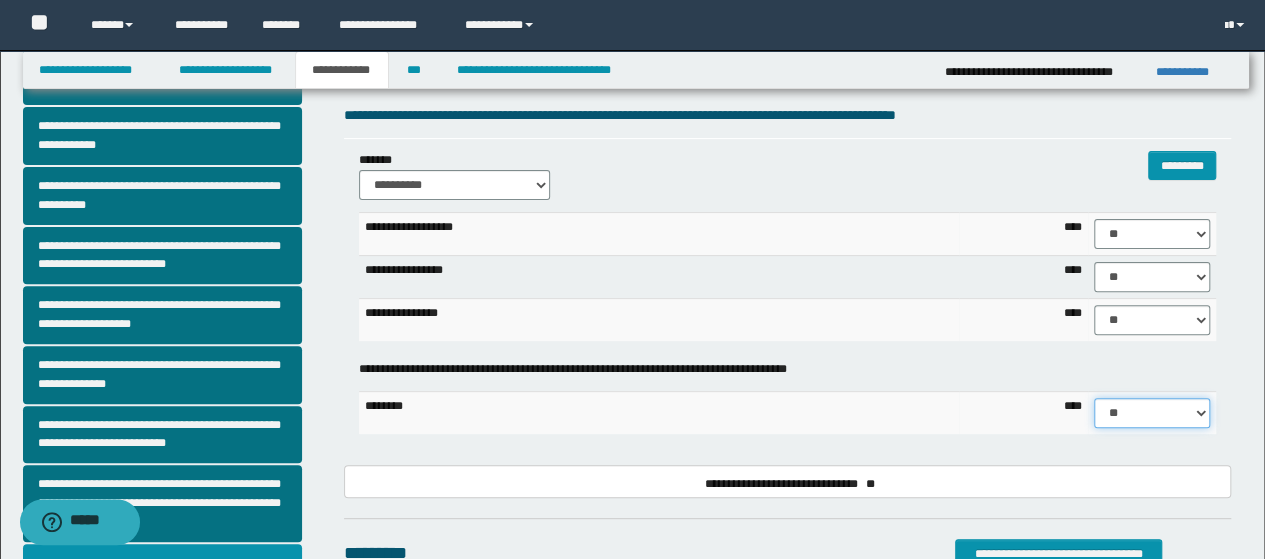click on "******
****
**
**
**
**
**
**
**
**
***" at bounding box center (1152, 413) 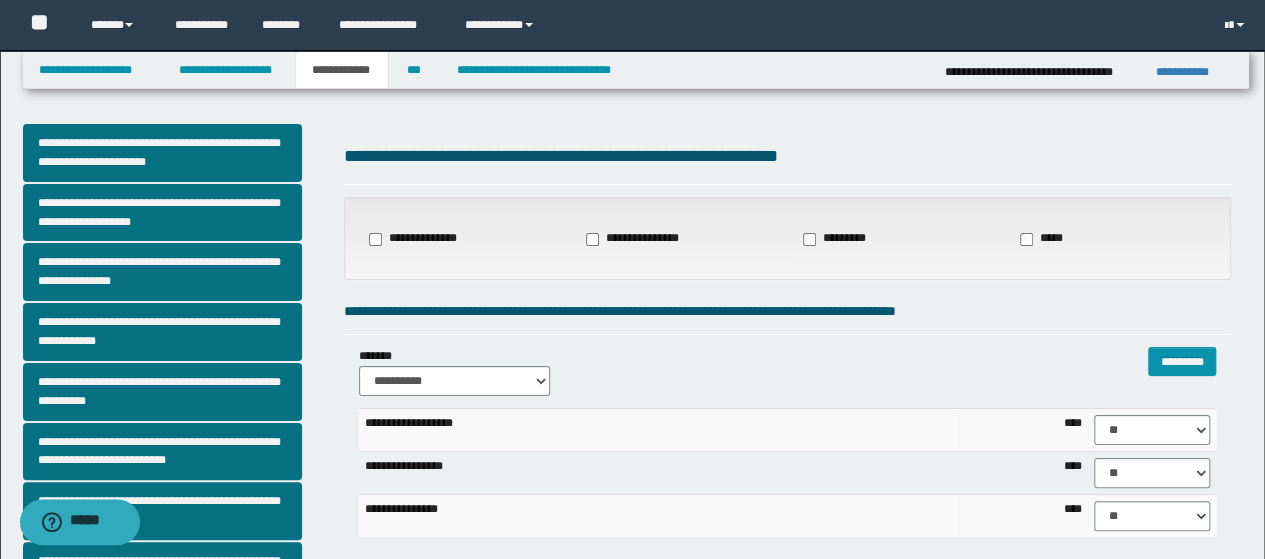 scroll, scrollTop: 0, scrollLeft: 0, axis: both 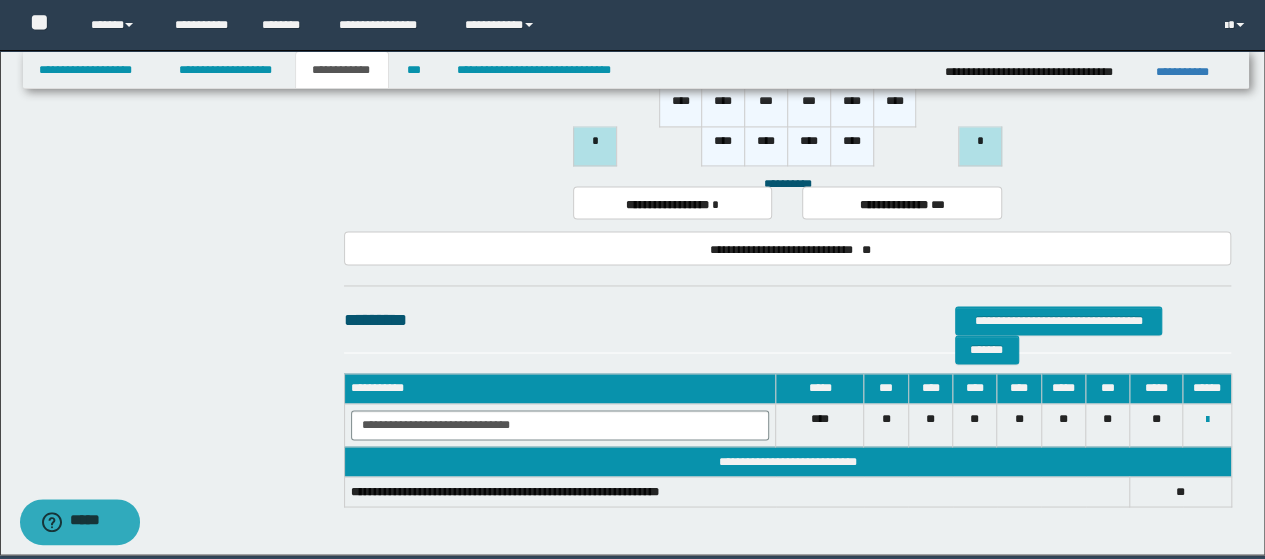 click on "**********" at bounding box center (342, 70) 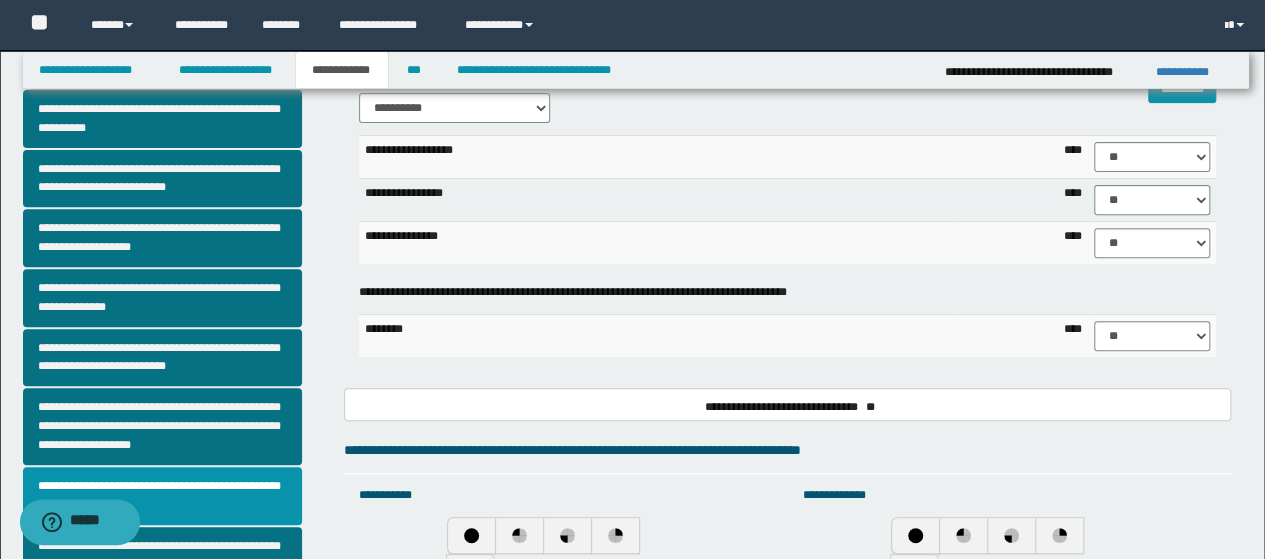 scroll, scrollTop: 500, scrollLeft: 0, axis: vertical 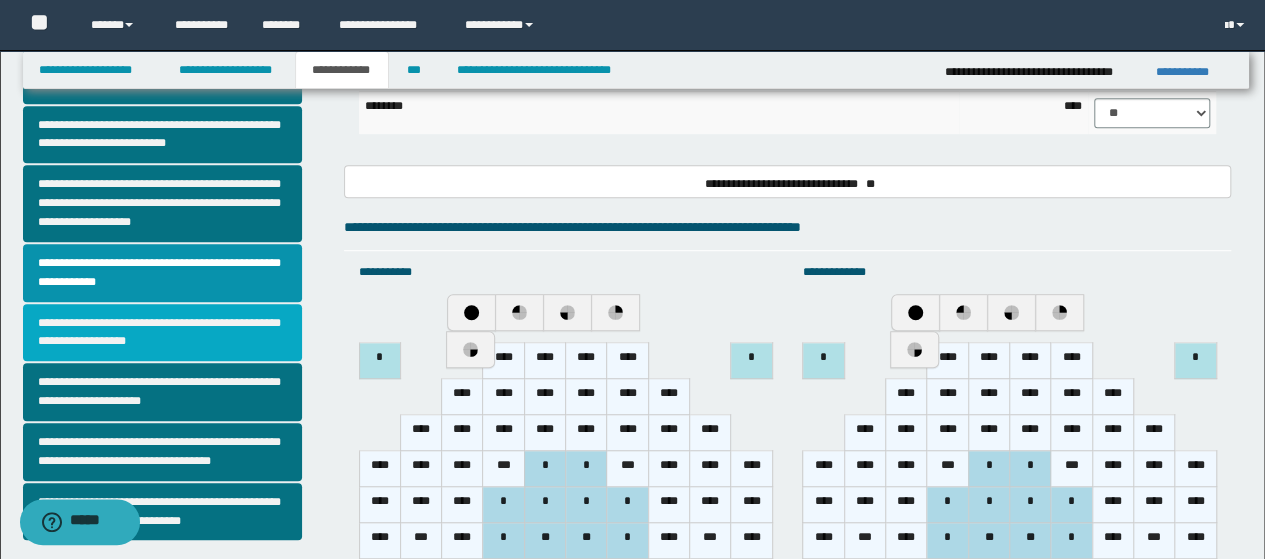 click on "**********" at bounding box center (162, 333) 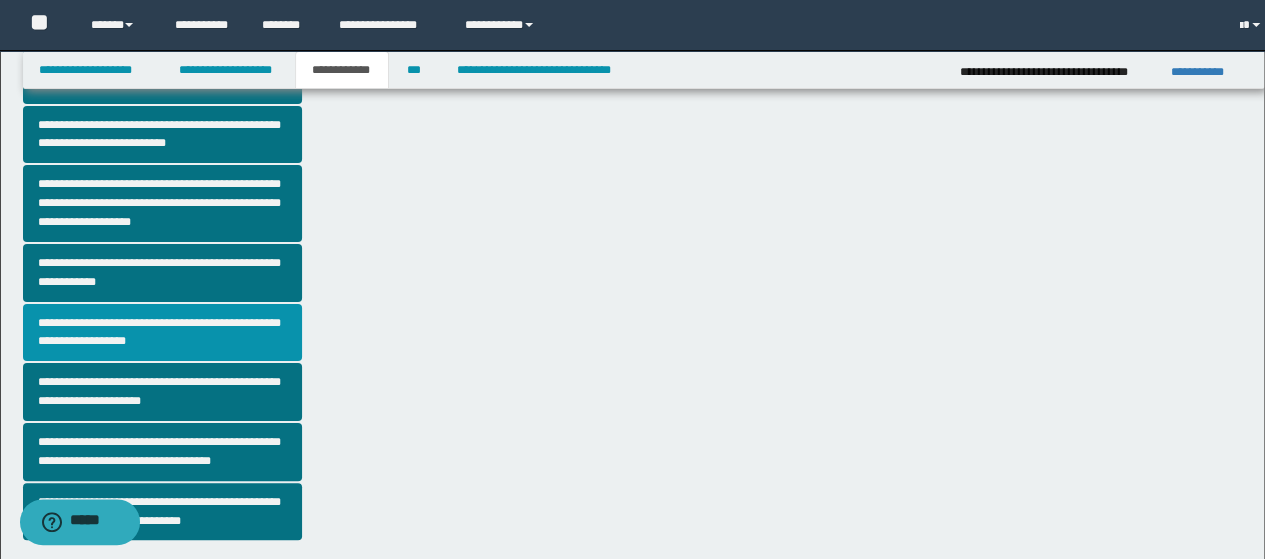 scroll, scrollTop: 0, scrollLeft: 0, axis: both 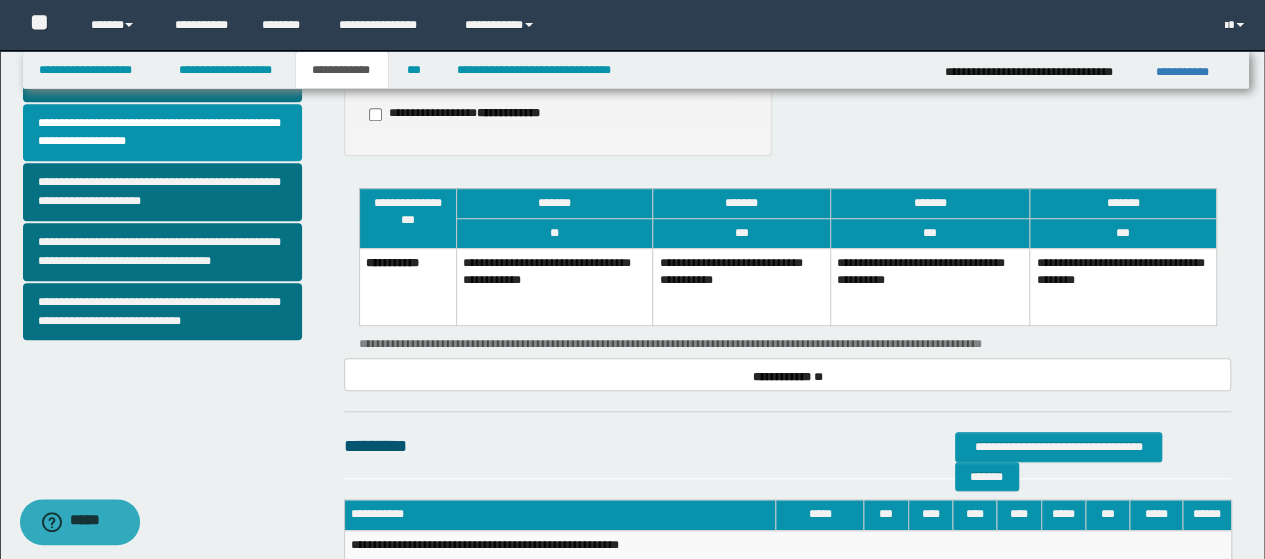 click on "**********" at bounding box center (741, 286) 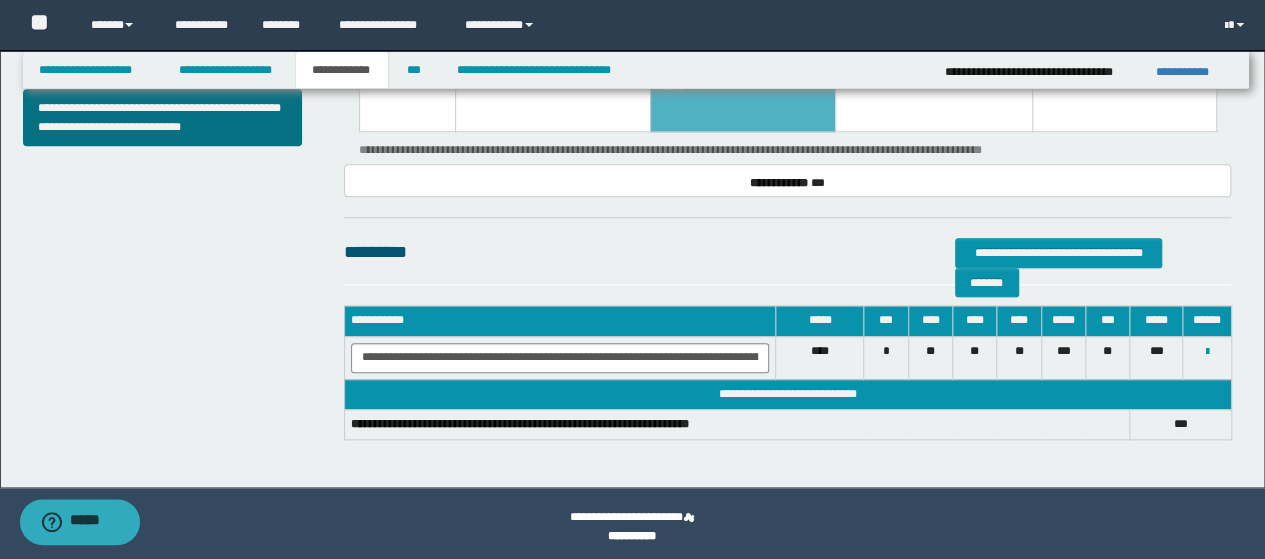 scroll, scrollTop: 900, scrollLeft: 0, axis: vertical 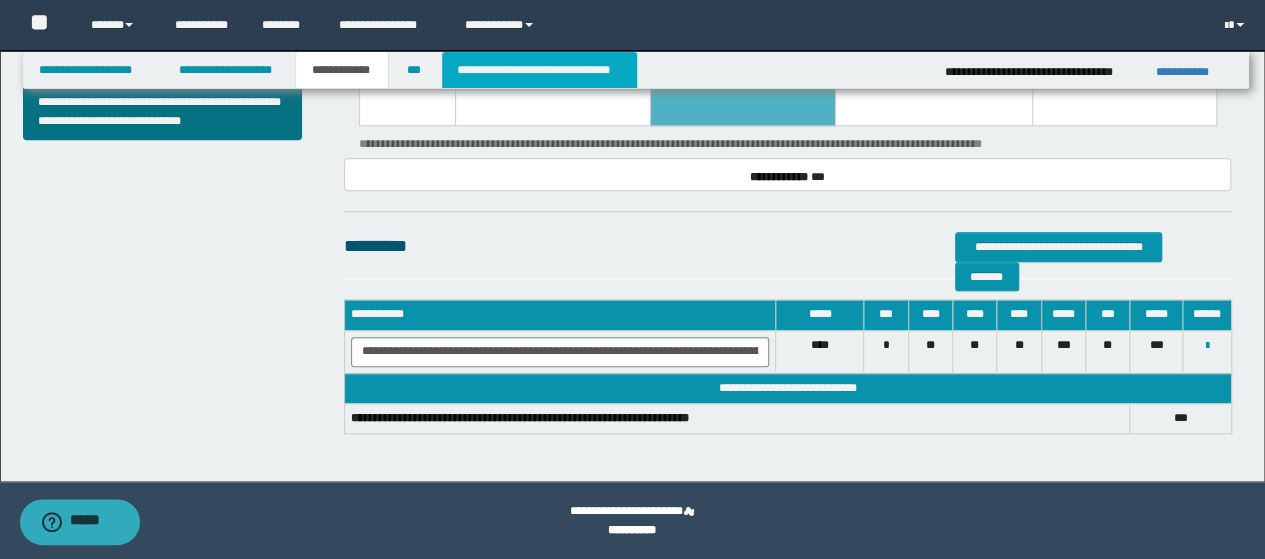 click on "**********" at bounding box center [539, 70] 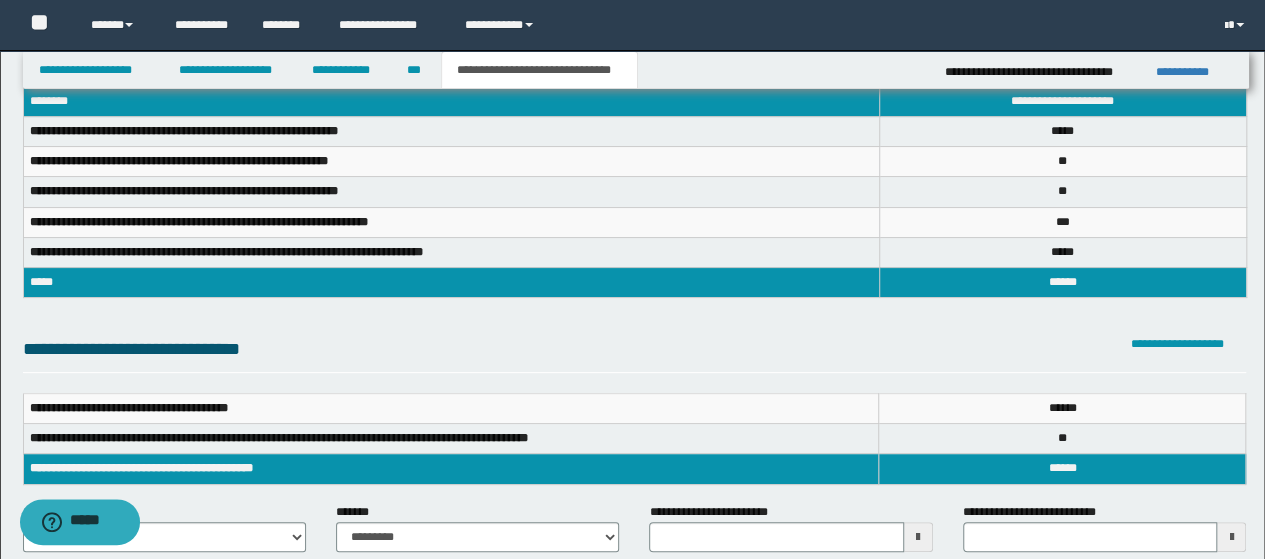 scroll, scrollTop: 200, scrollLeft: 0, axis: vertical 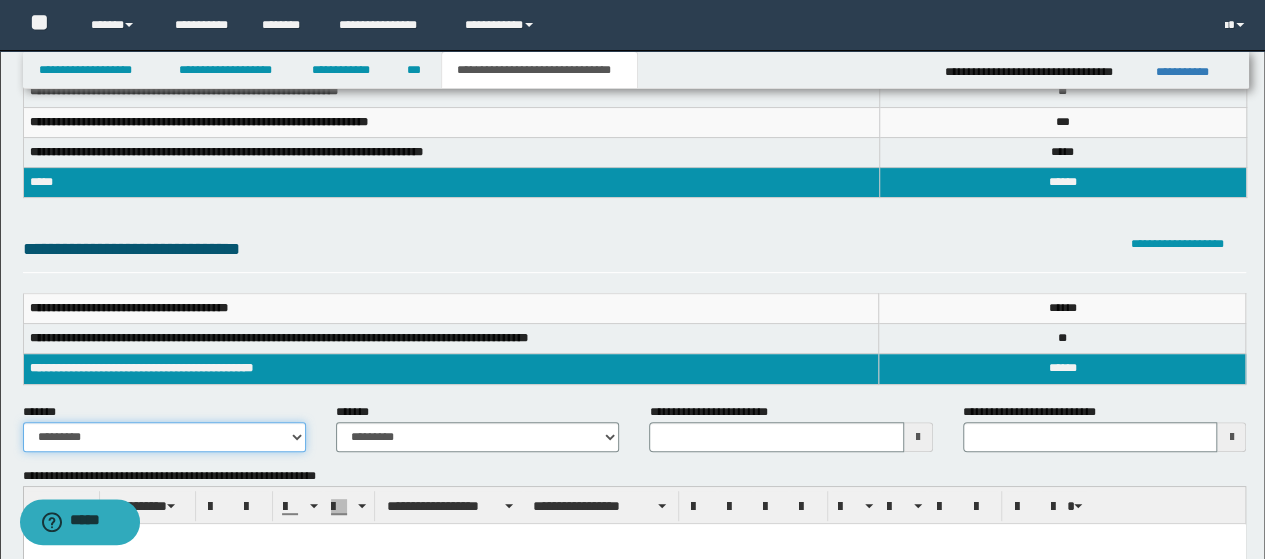 click on "**********" at bounding box center [164, 437] 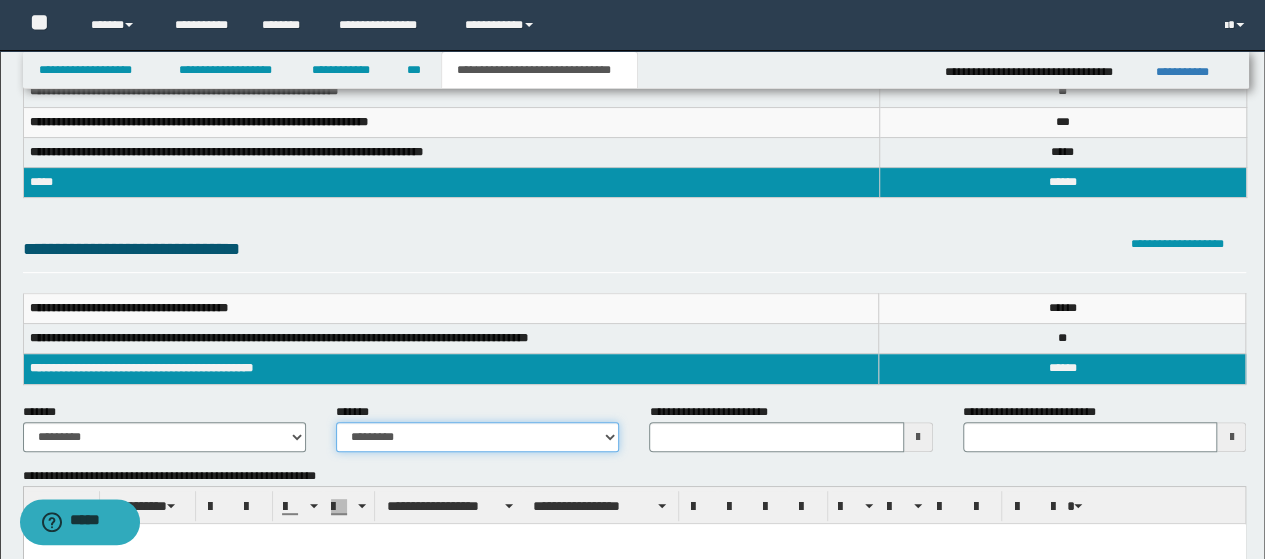 click on "**********" at bounding box center (477, 437) 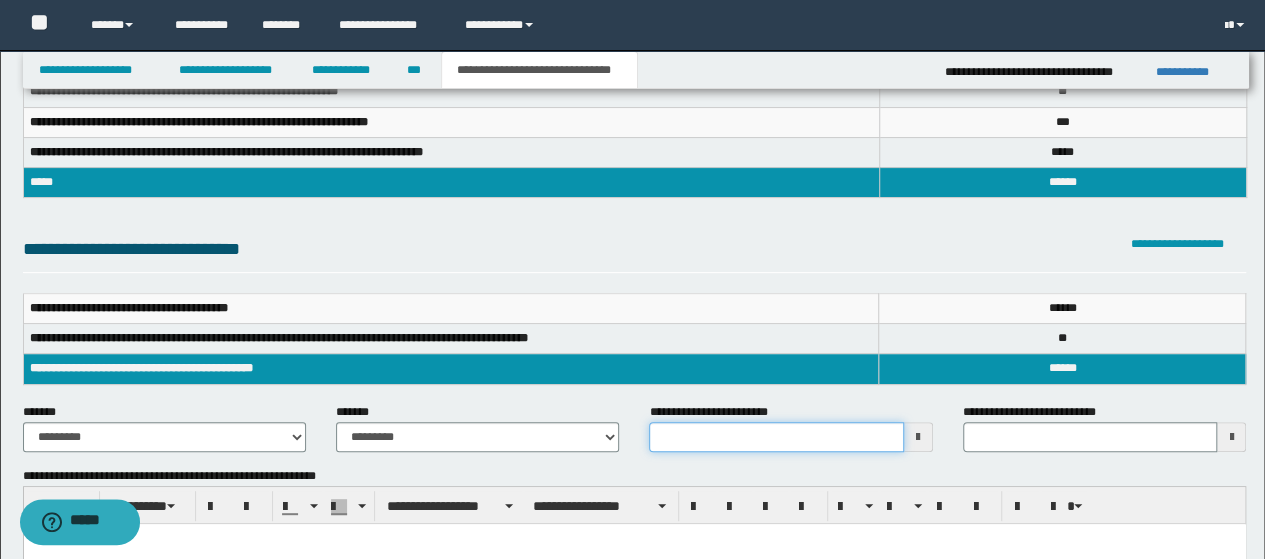 click on "**********" at bounding box center [776, 437] 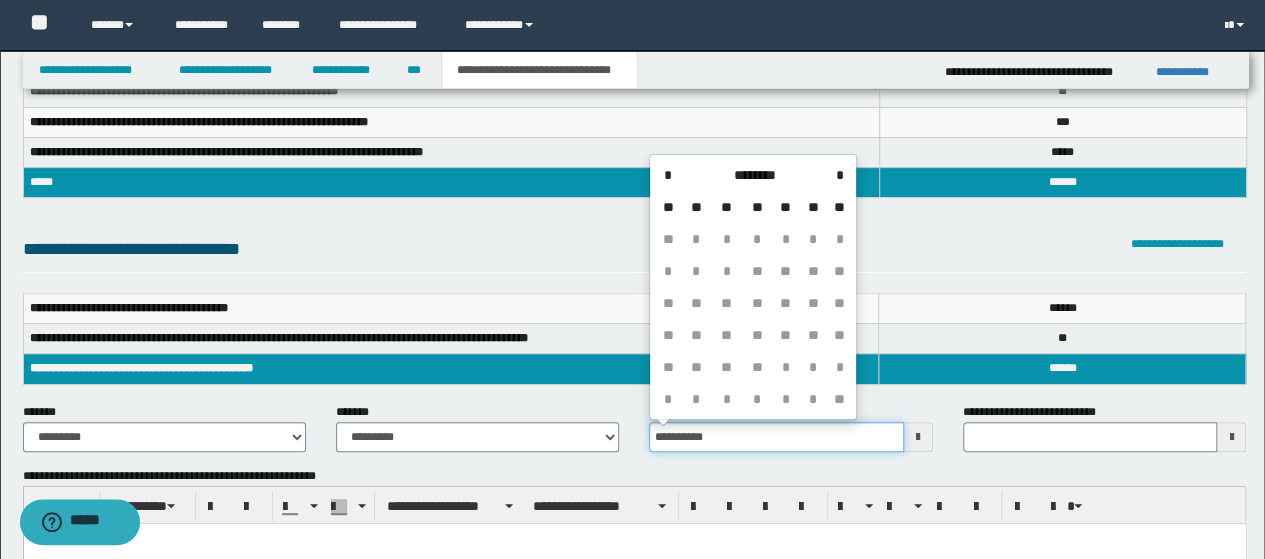type on "**********" 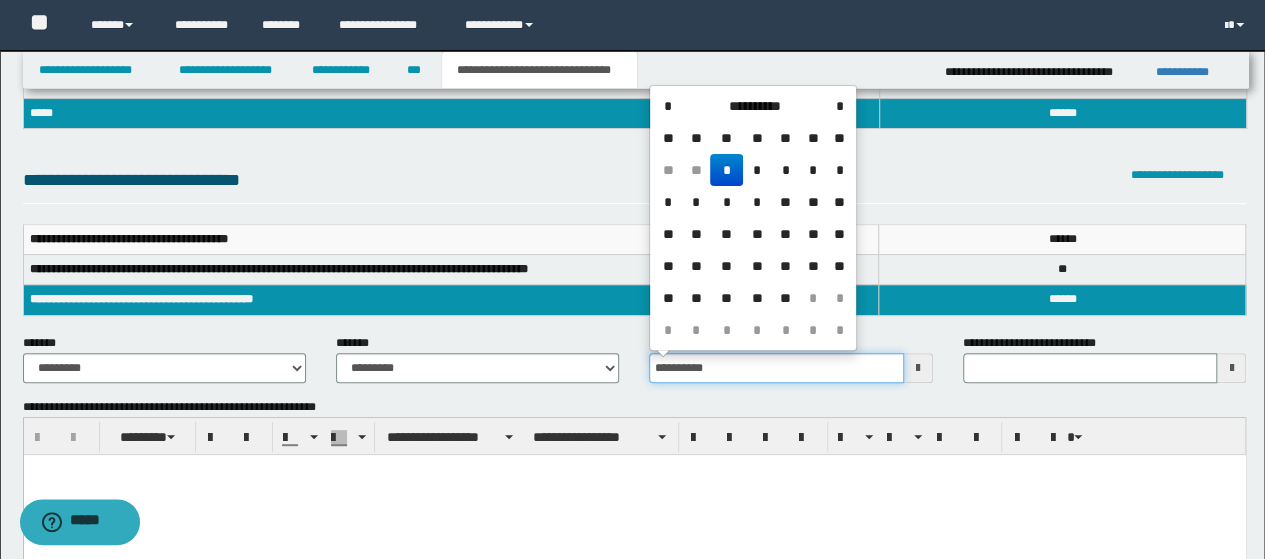 scroll, scrollTop: 400, scrollLeft: 0, axis: vertical 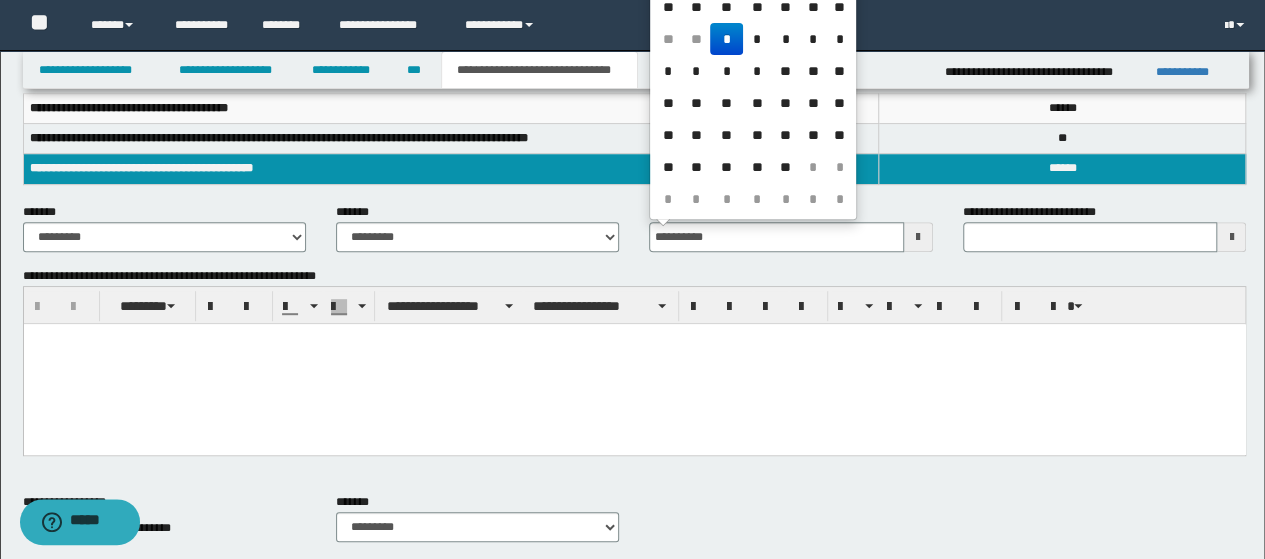 click at bounding box center (634, 364) 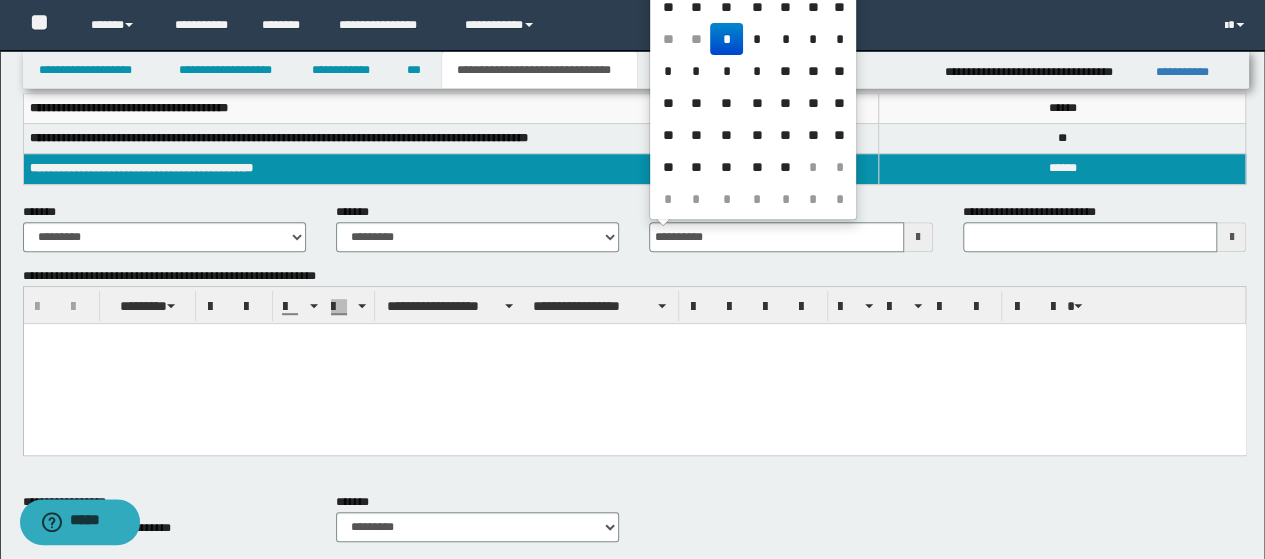 type 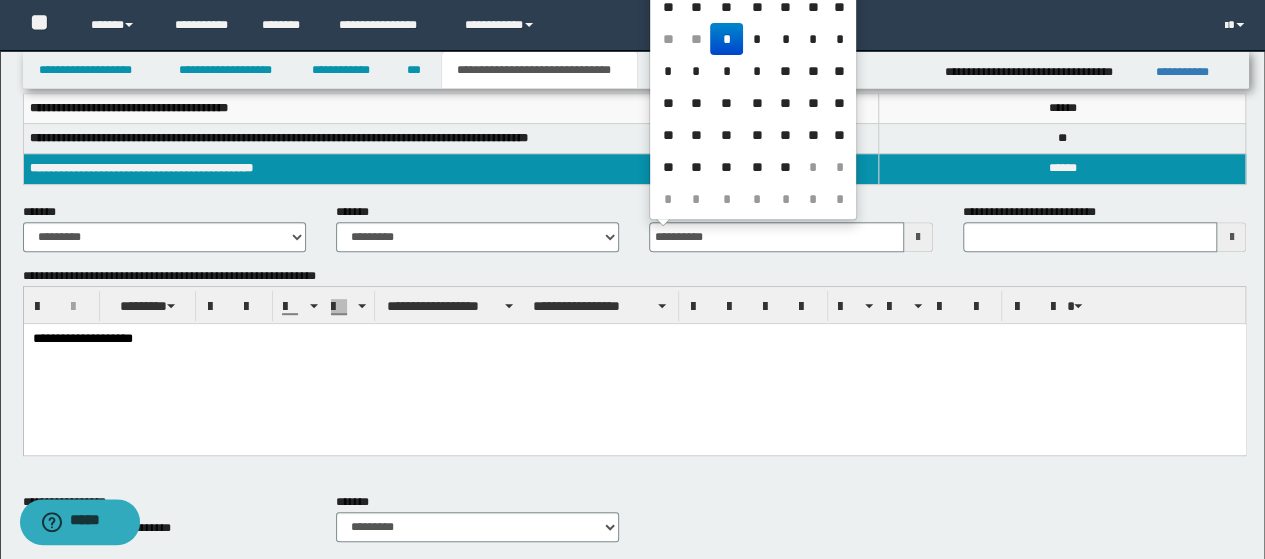 click on "**********" at bounding box center [634, 339] 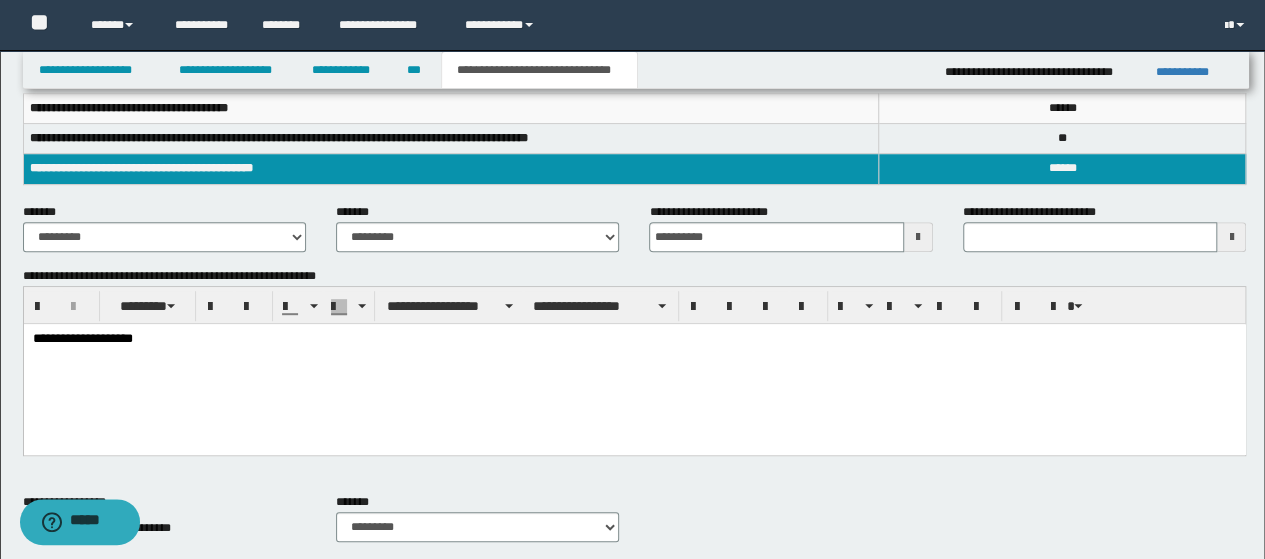 click on "**********" at bounding box center (451, 169) 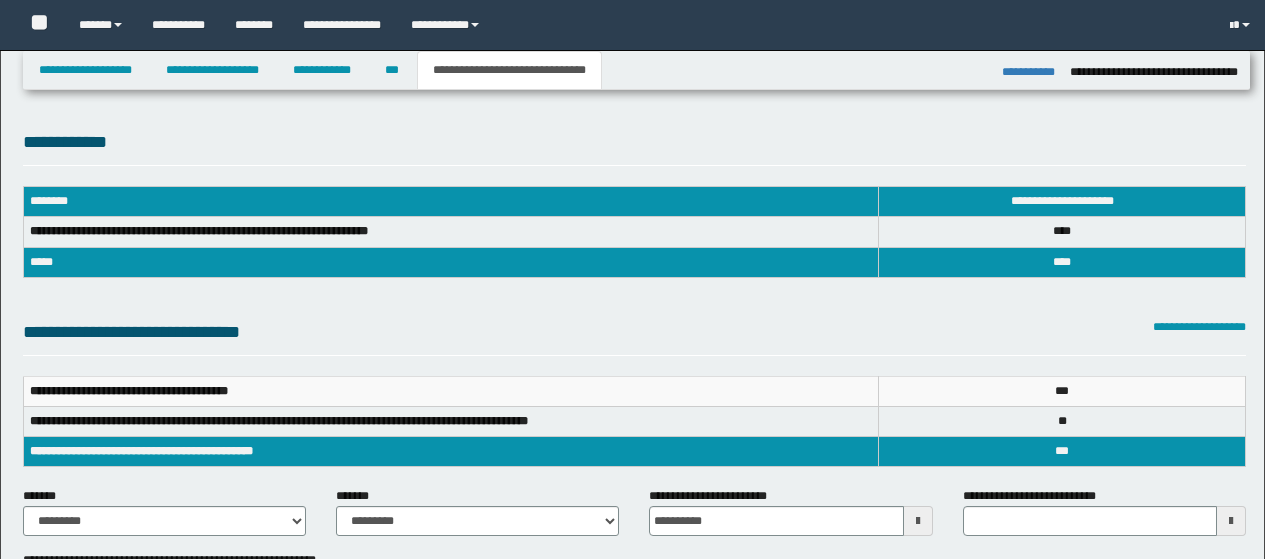 select on "*" 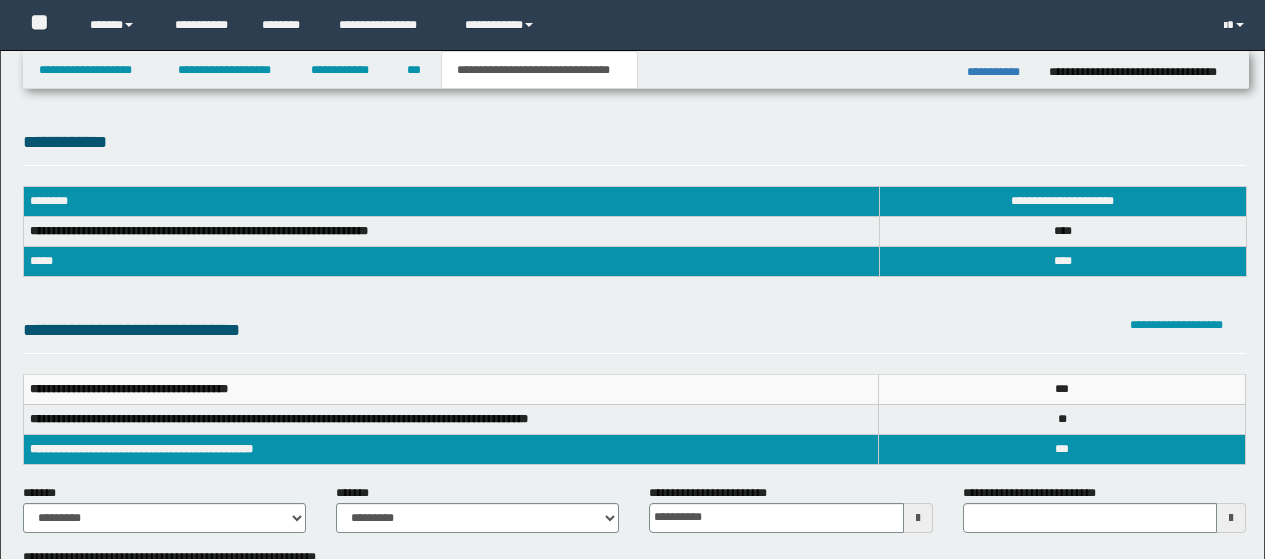 scroll, scrollTop: 400, scrollLeft: 0, axis: vertical 